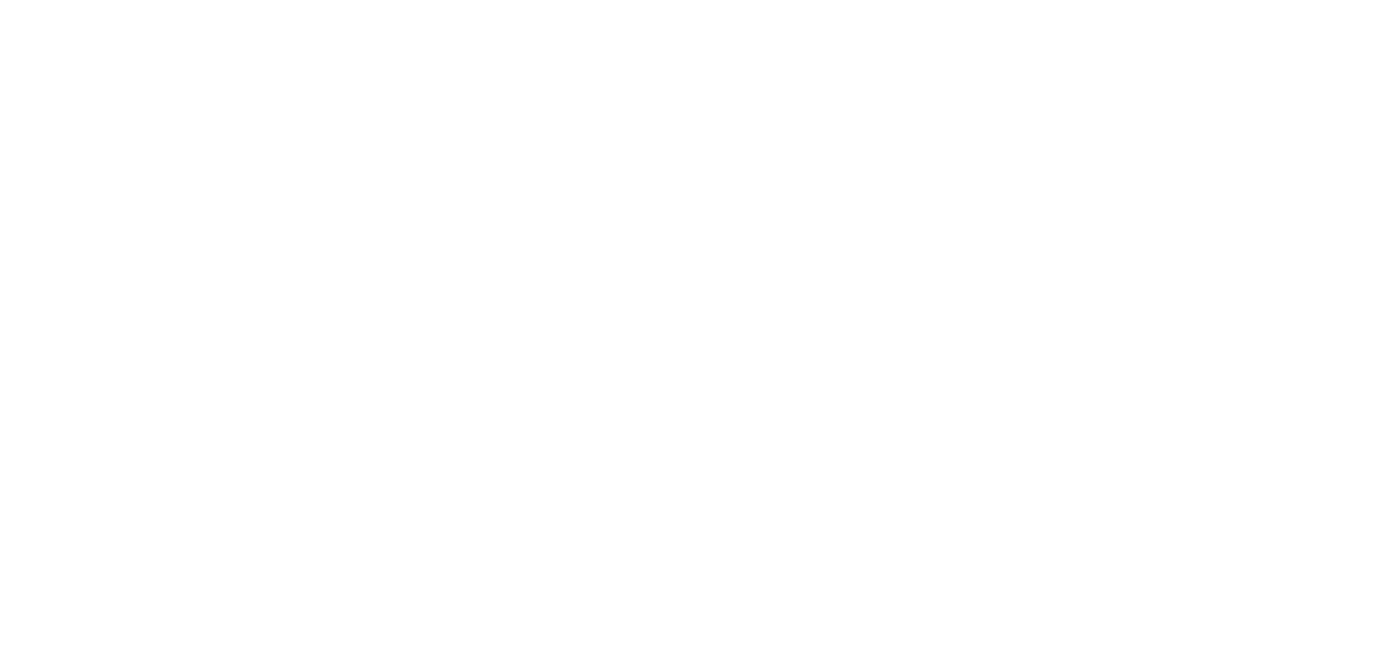 scroll, scrollTop: 0, scrollLeft: 0, axis: both 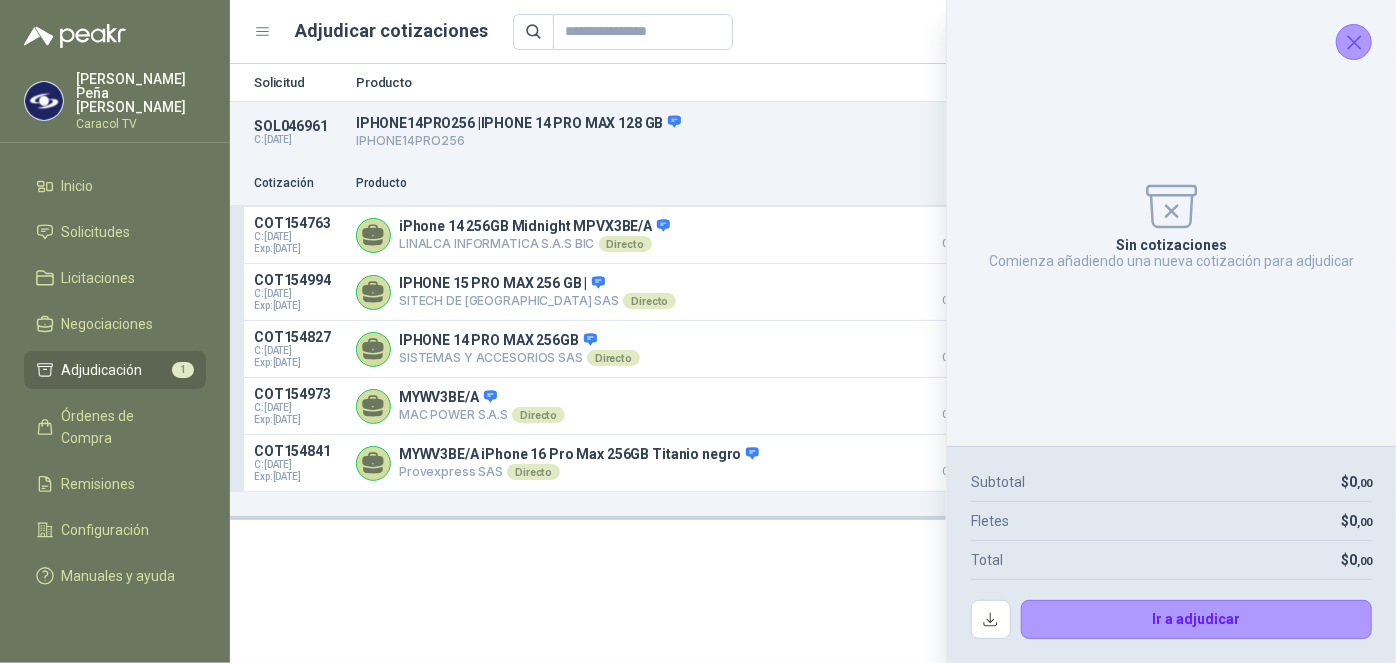 click at bounding box center [1354, 42] 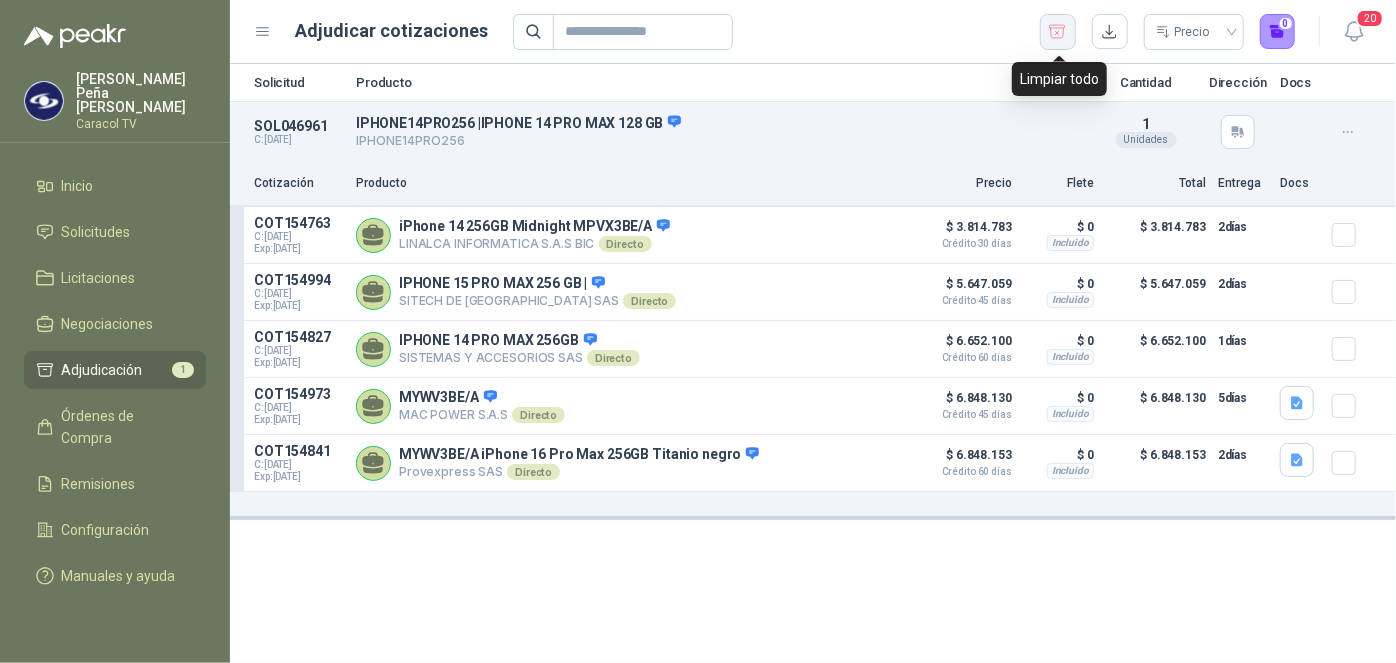 click 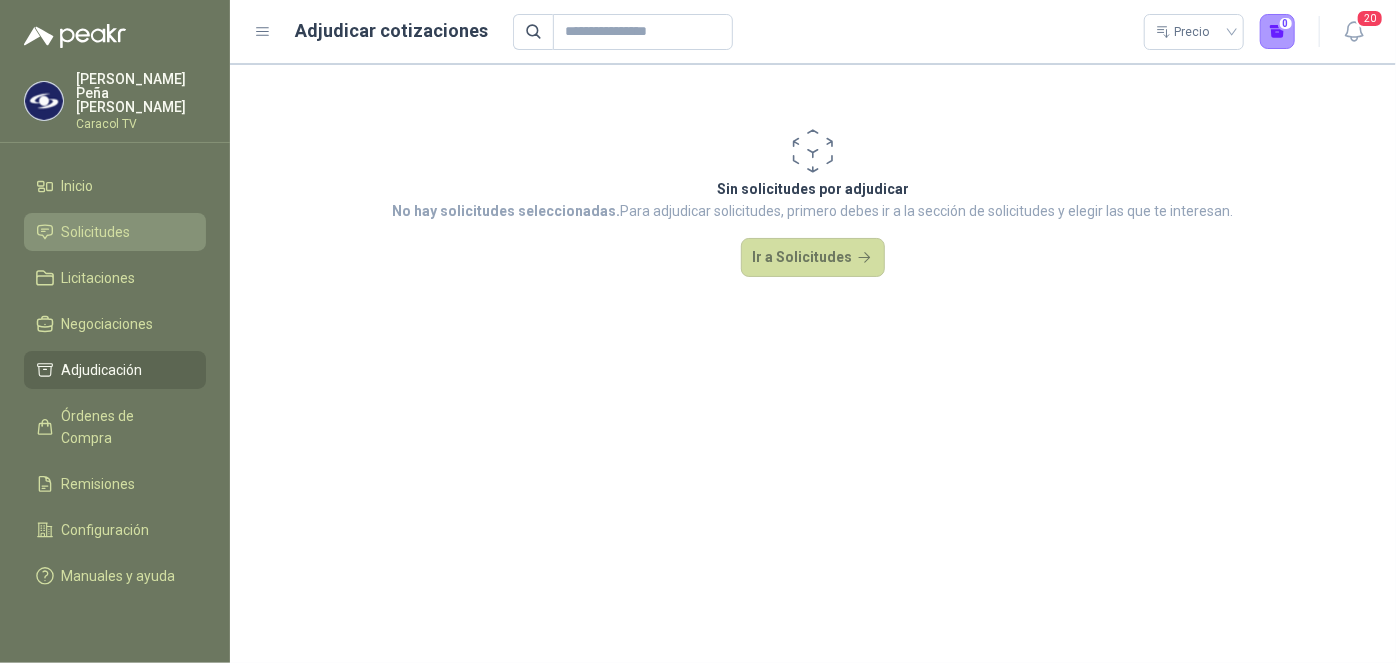 click on "Solicitudes" at bounding box center (96, 232) 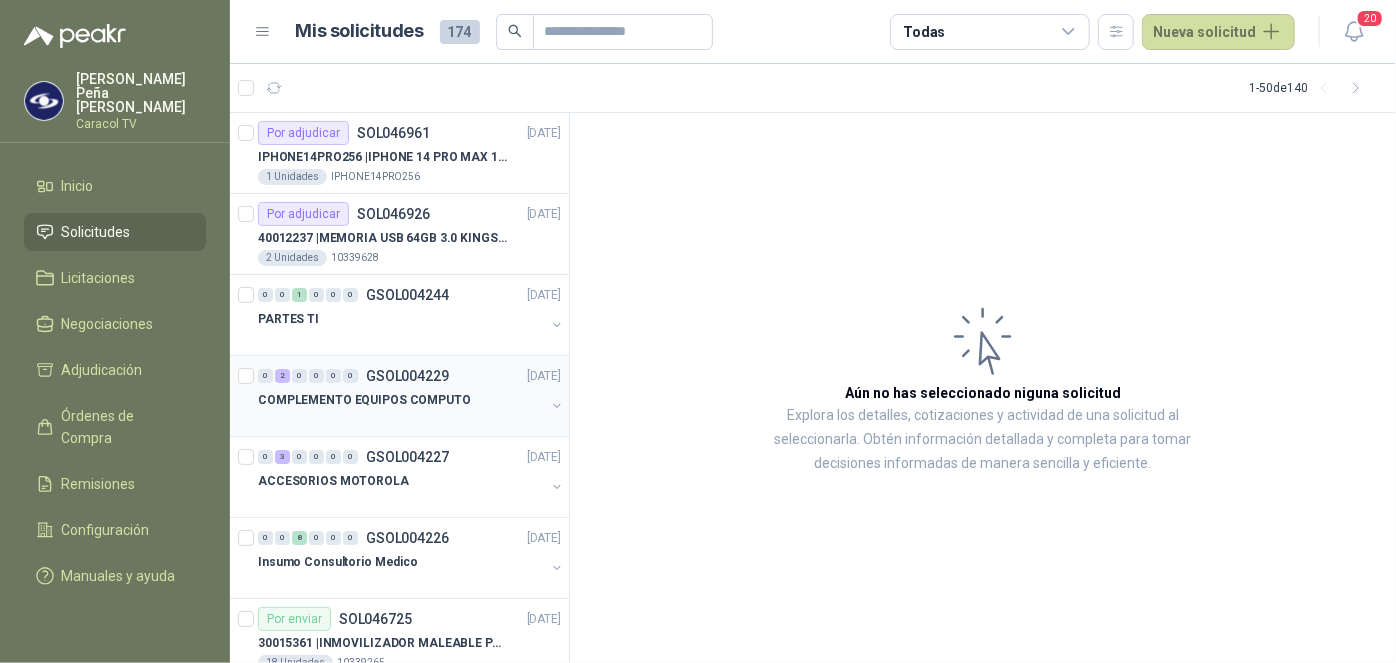 click on "COMPLEMENTO EQUIPOS COMPUTO" at bounding box center [364, 400] 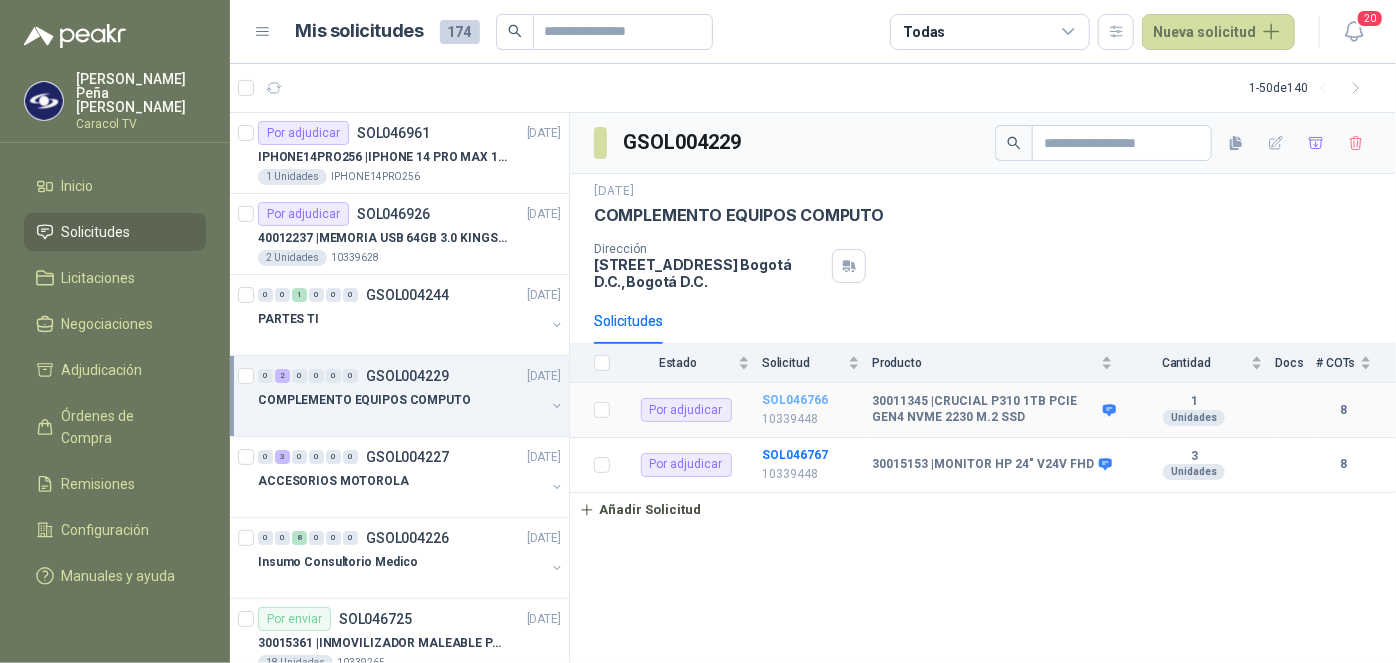 click on "SOL046766" at bounding box center [795, 400] 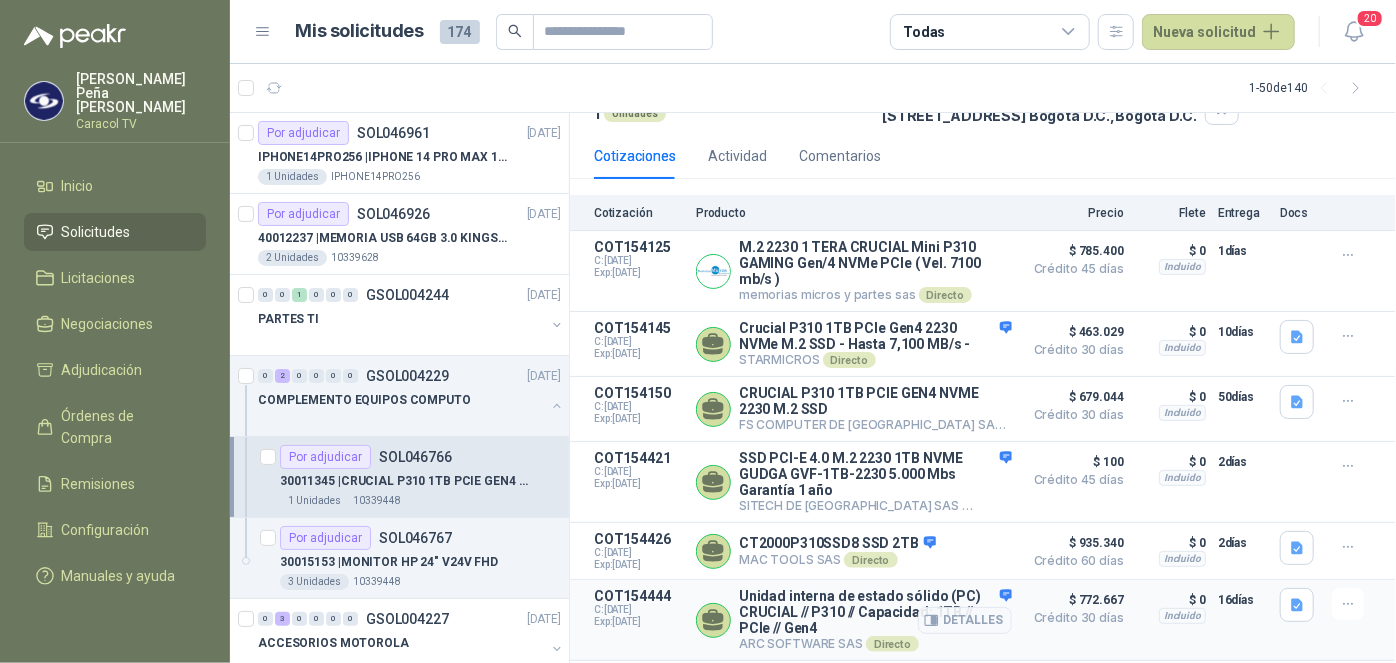 scroll, scrollTop: 46, scrollLeft: 0, axis: vertical 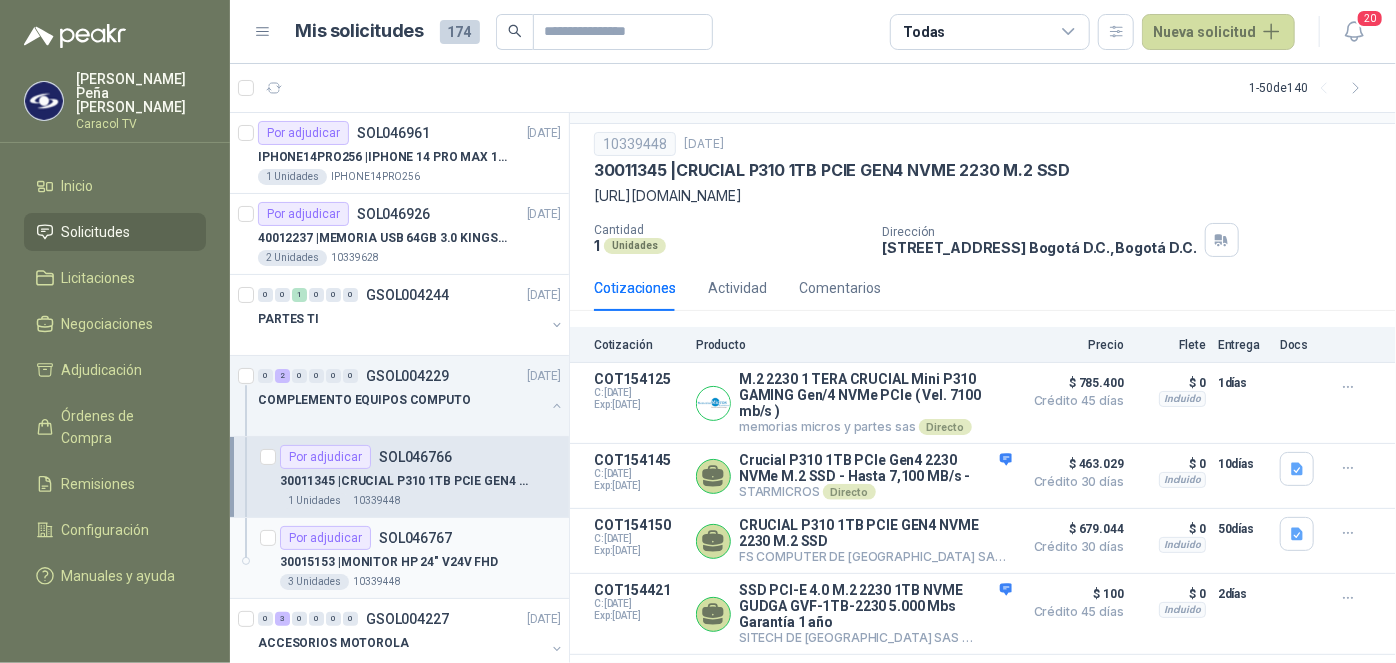 click on "30015153 |  MONITOR HP 24" V24V FHD" at bounding box center (389, 562) 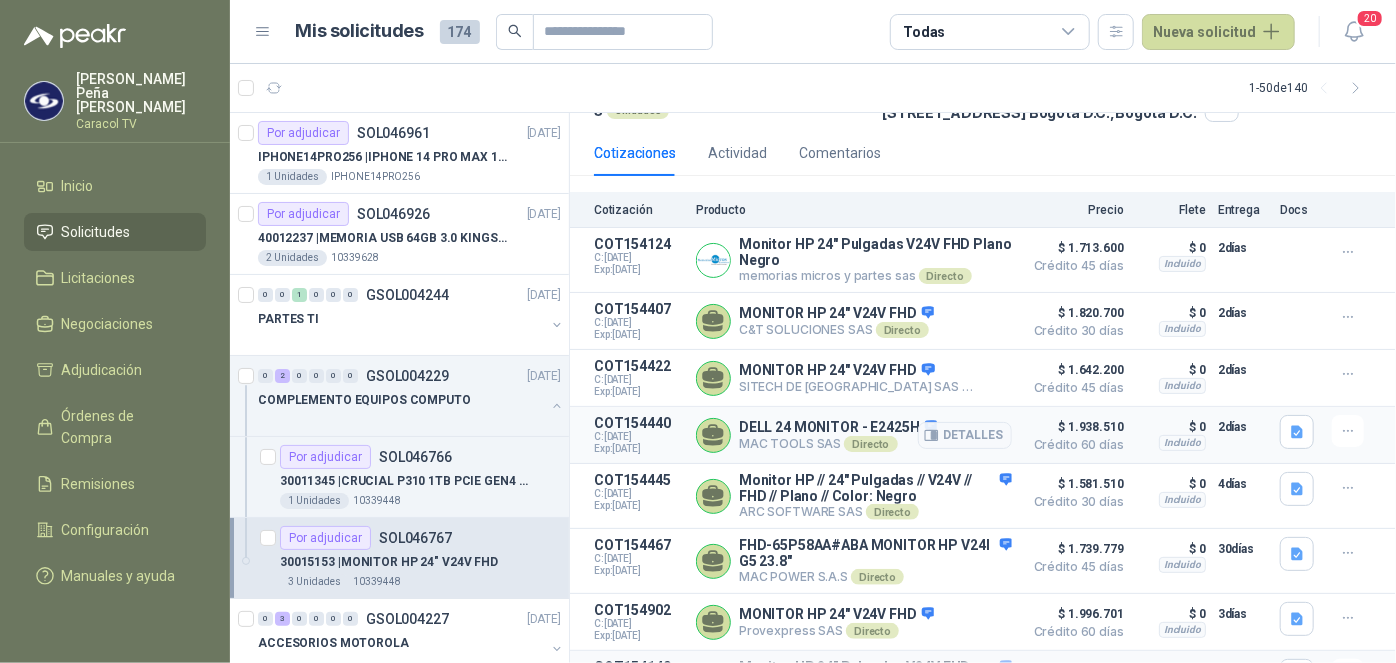 scroll, scrollTop: 241, scrollLeft: 0, axis: vertical 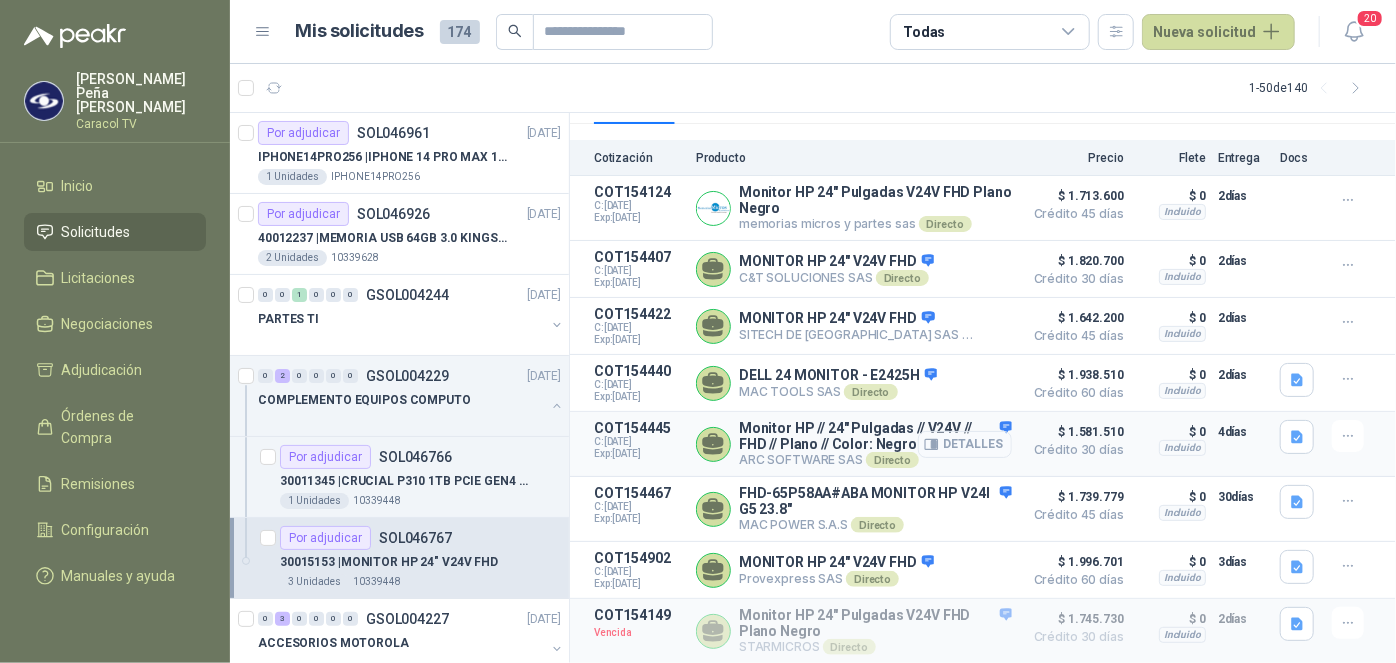 click on "Detalles" at bounding box center [965, 444] 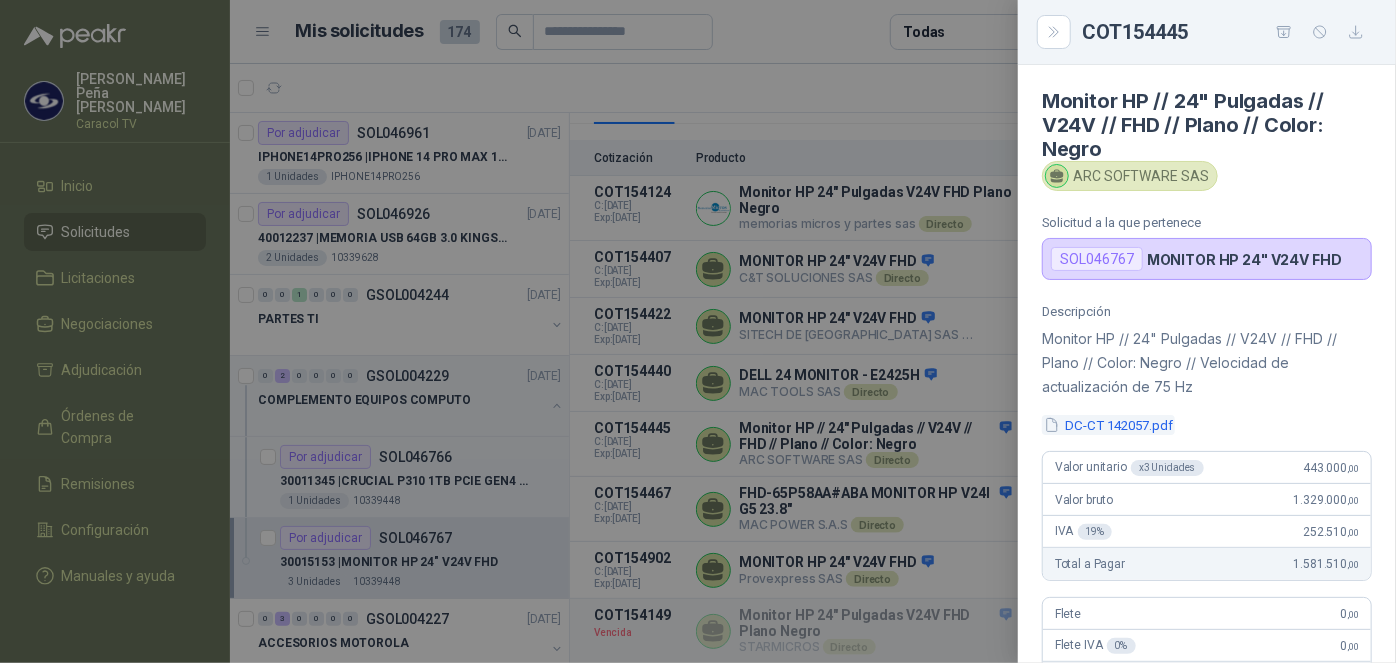 click on "DC-CT 142057.pdf" at bounding box center (1108, 425) 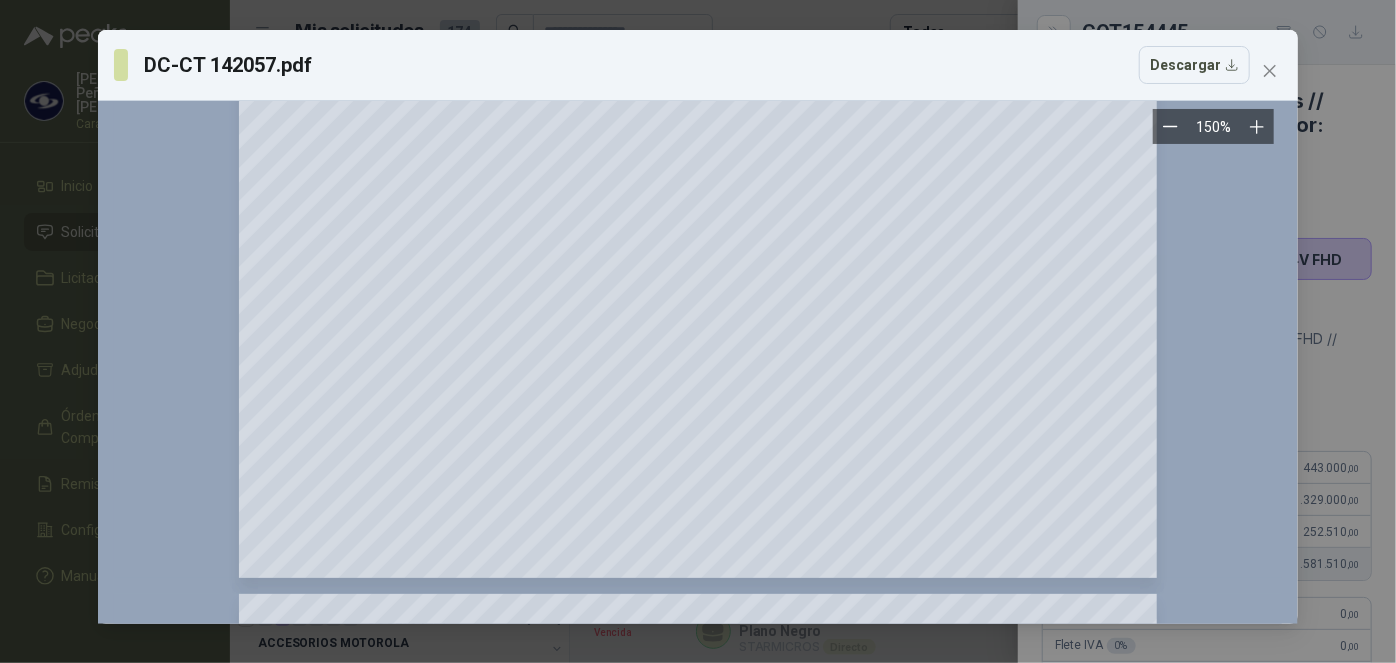 scroll, scrollTop: 363, scrollLeft: 0, axis: vertical 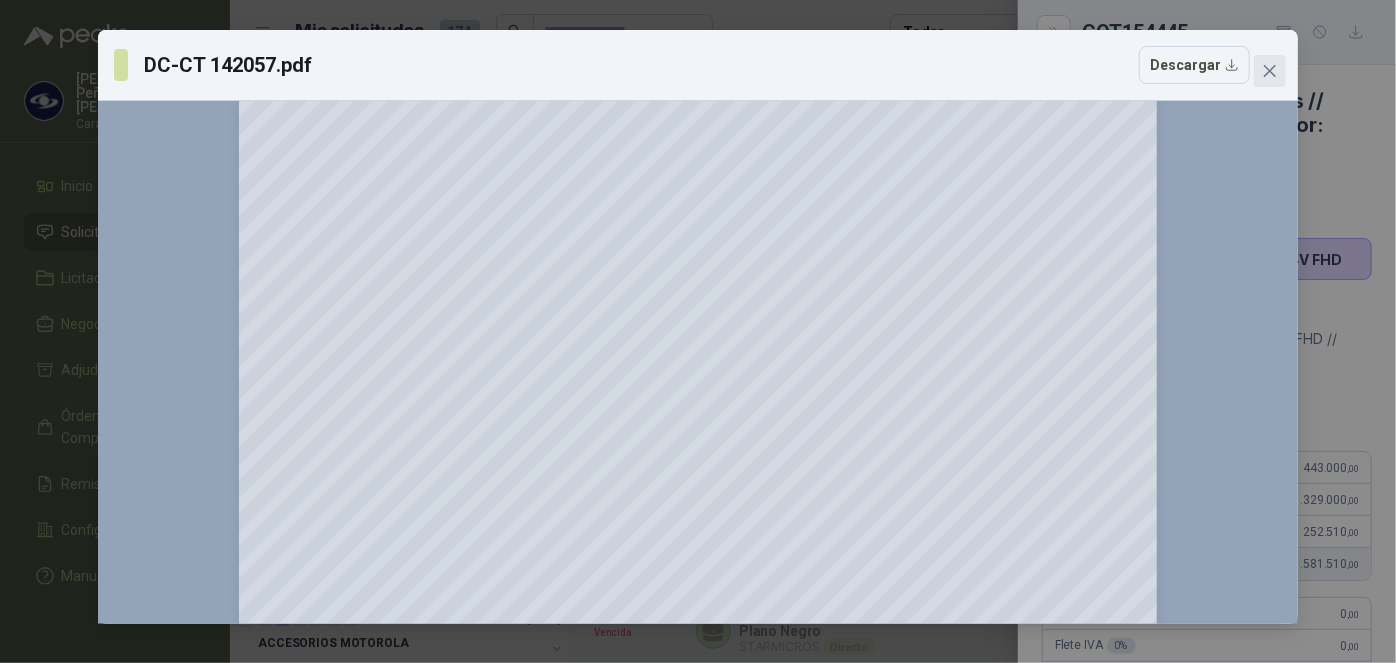 click 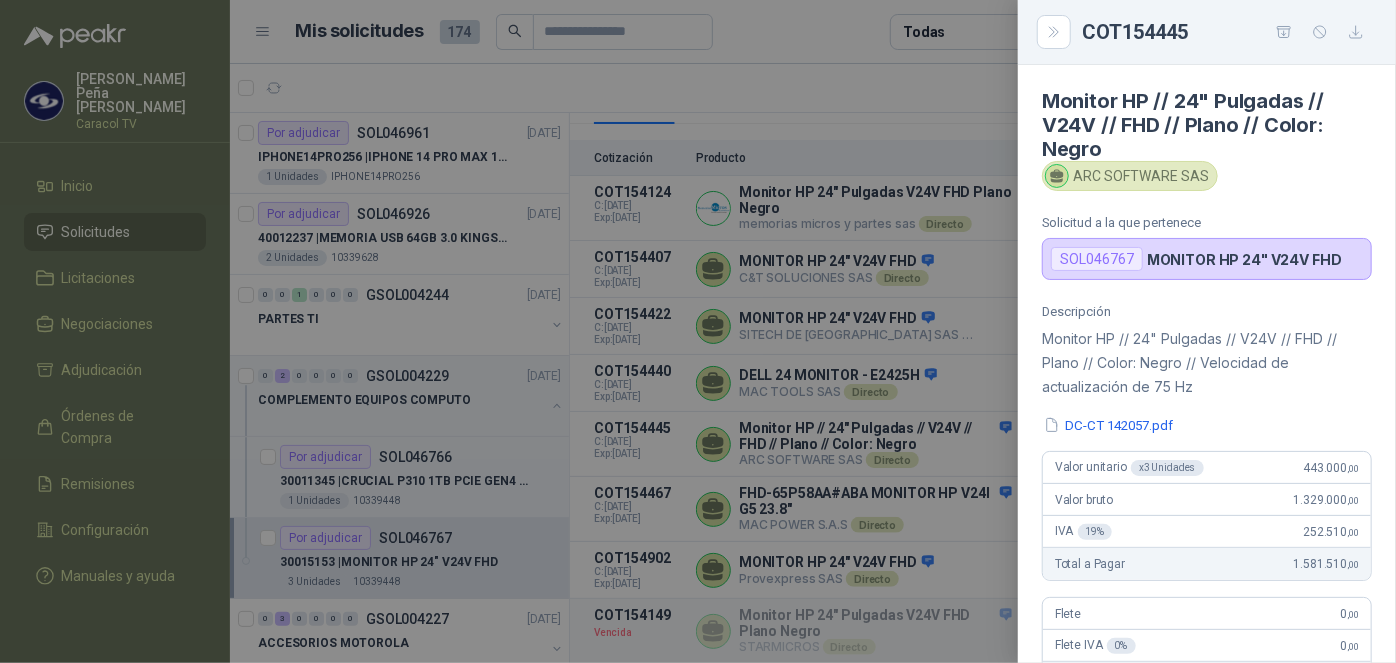 click at bounding box center (698, 331) 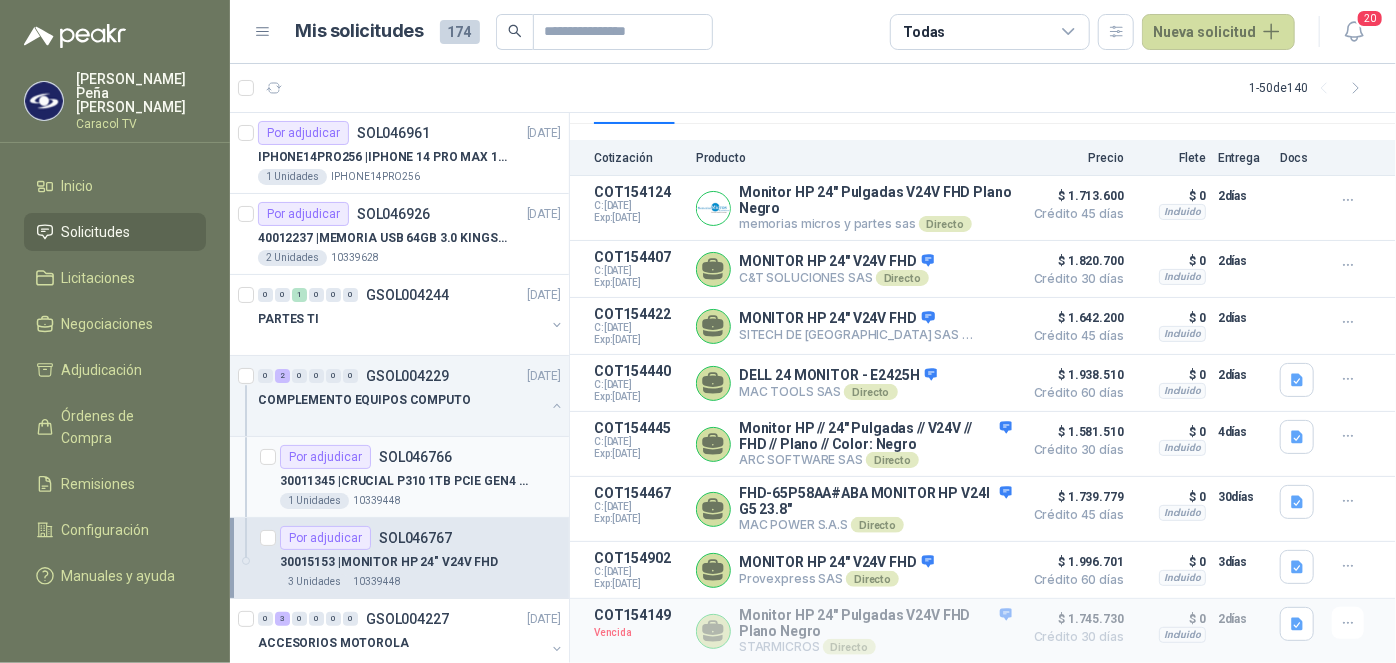 click on "Por adjudicar SOL046766" at bounding box center (420, 457) 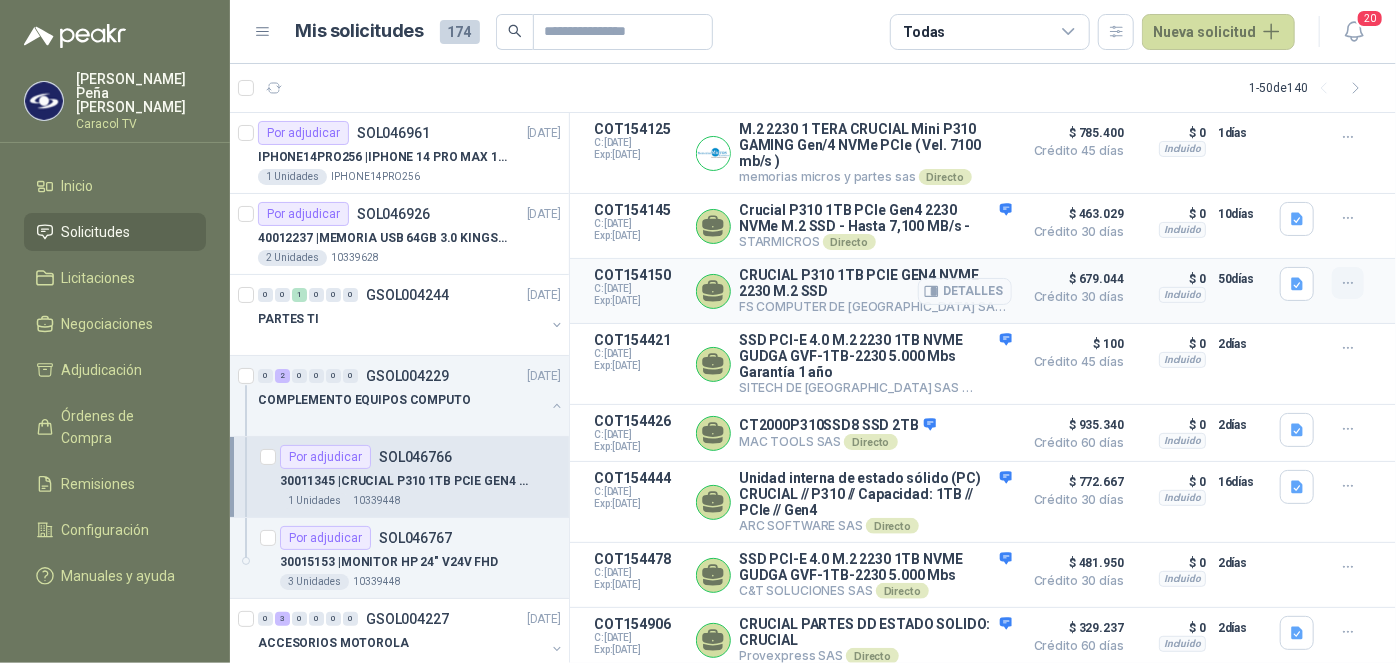 scroll, scrollTop: 319, scrollLeft: 0, axis: vertical 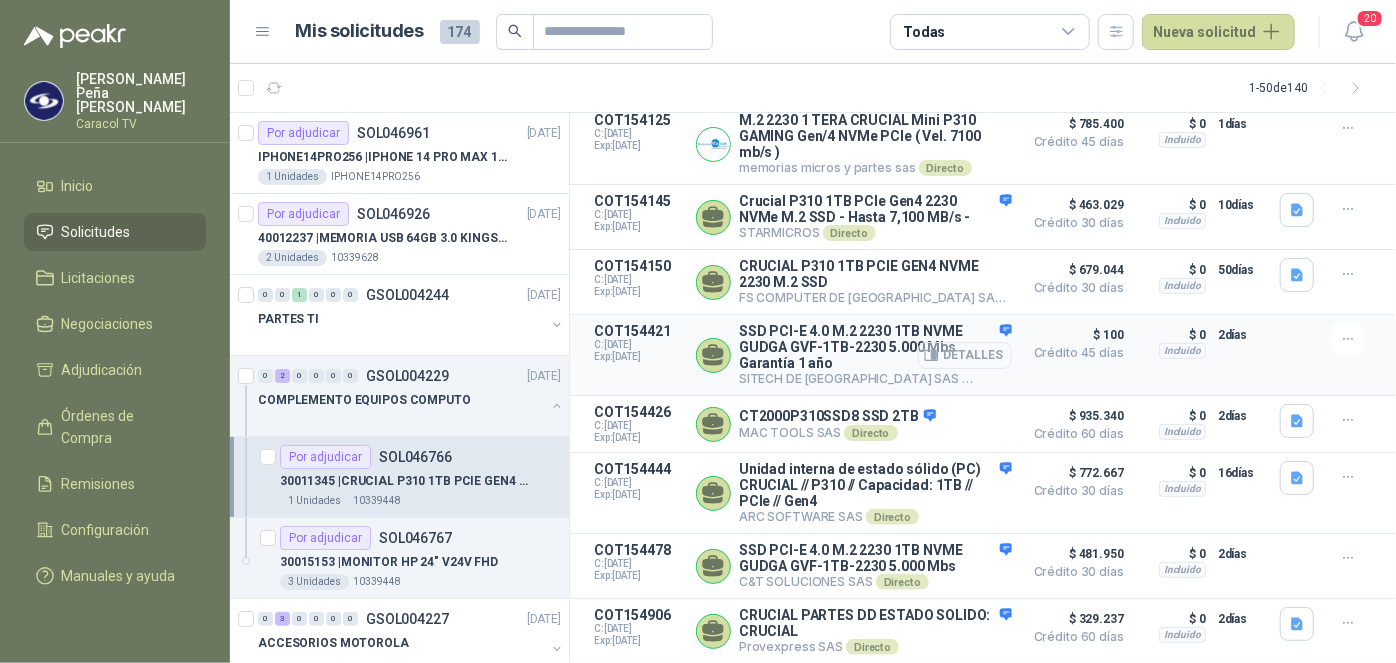 click on "Detalles" at bounding box center [965, 355] 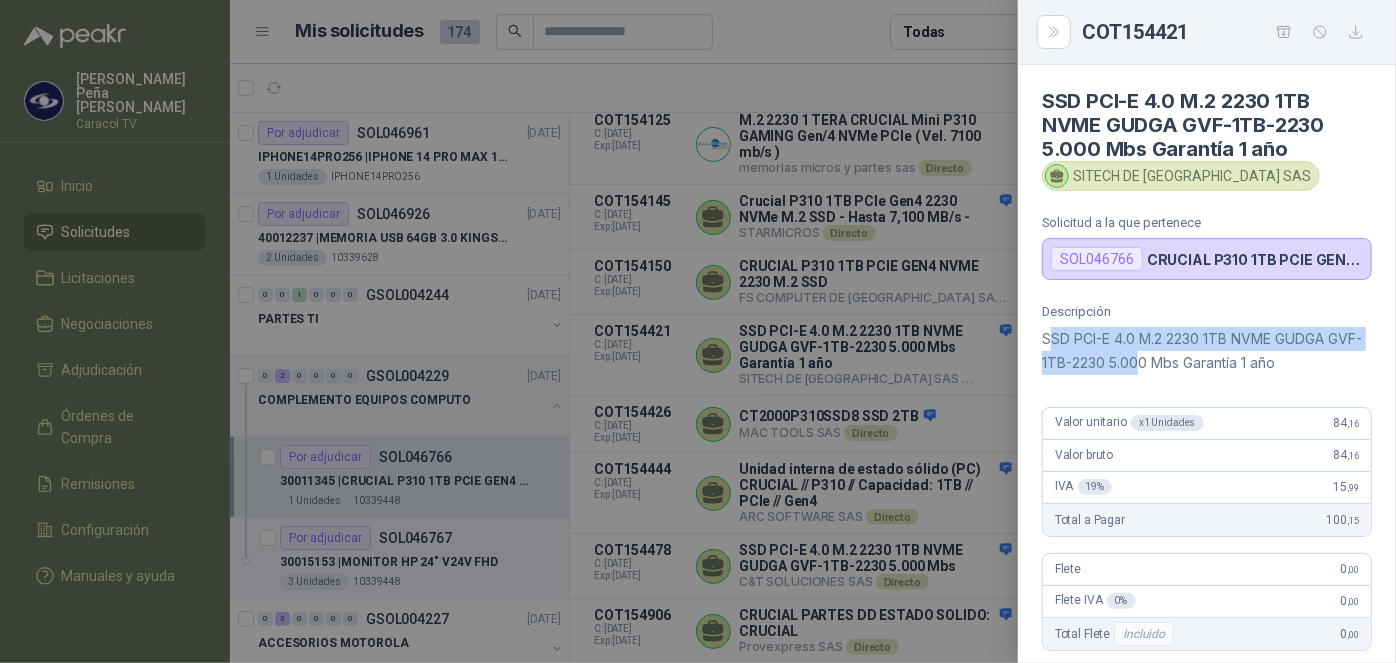 drag, startPoint x: 1048, startPoint y: 337, endPoint x: 1176, endPoint y: 368, distance: 131.70042 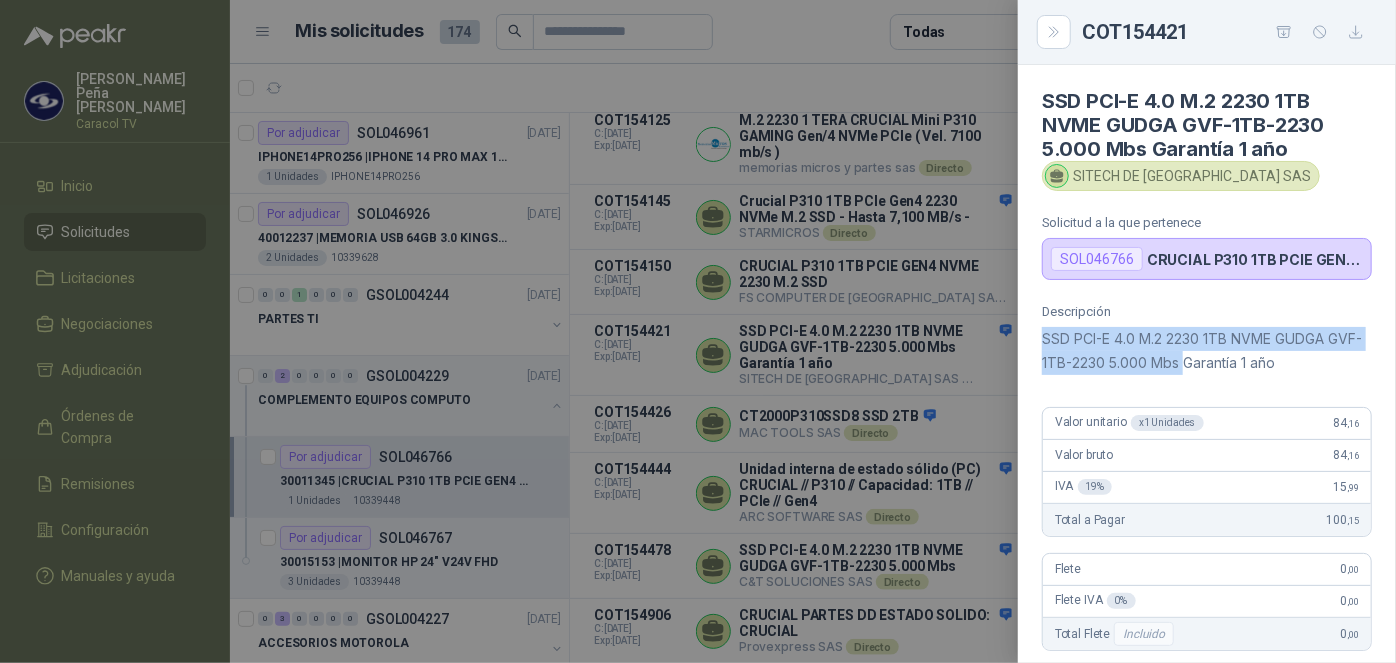 drag, startPoint x: 1040, startPoint y: 339, endPoint x: 1218, endPoint y: 356, distance: 178.80995 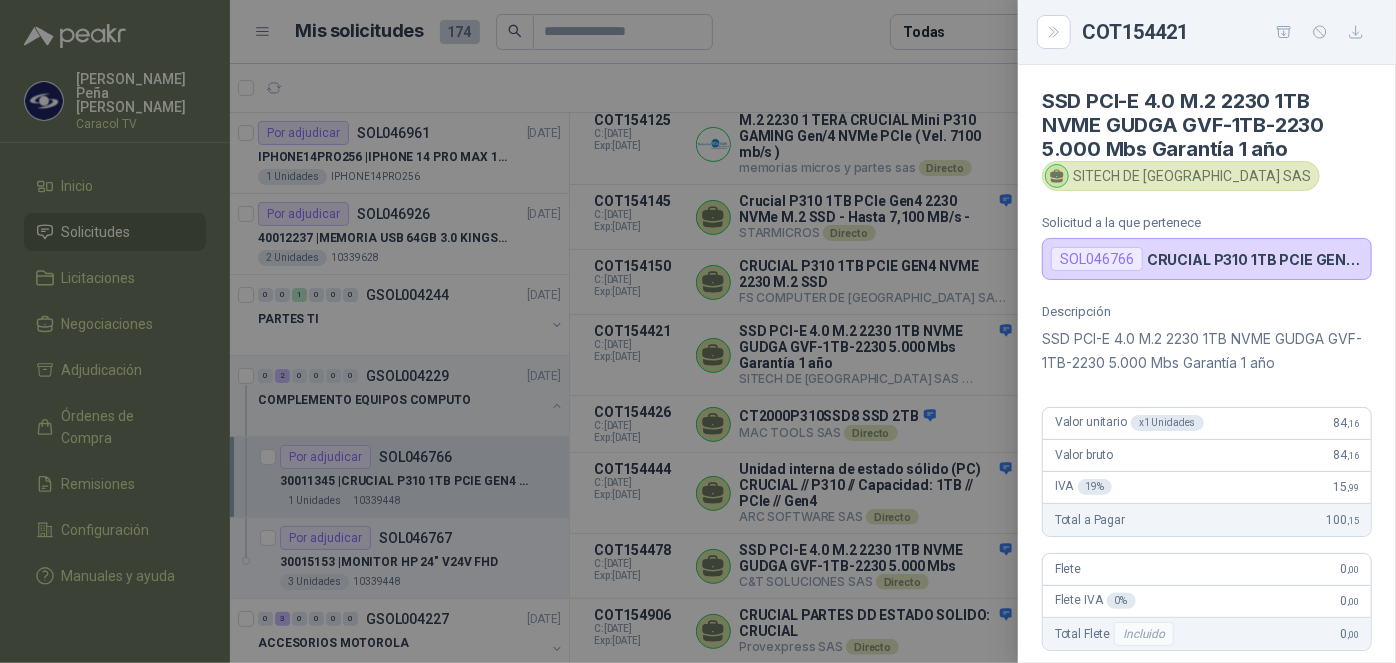 click at bounding box center [698, 331] 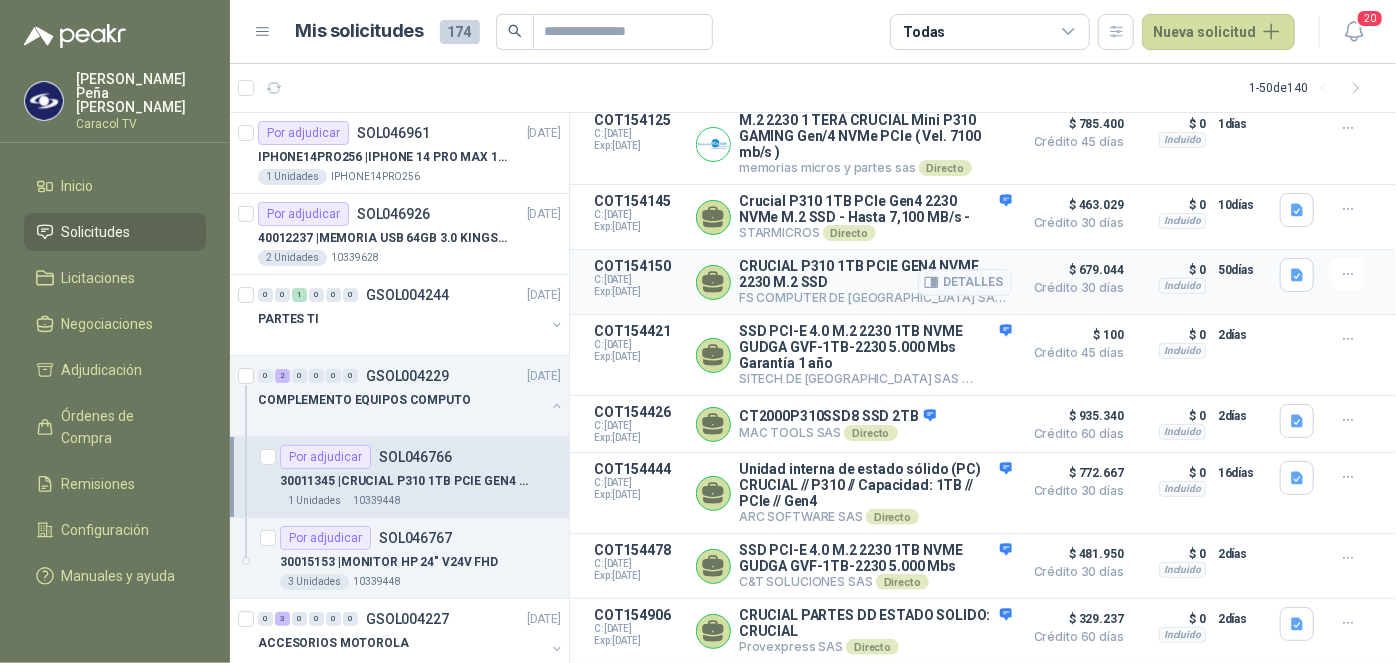 scroll, scrollTop: 319, scrollLeft: 0, axis: vertical 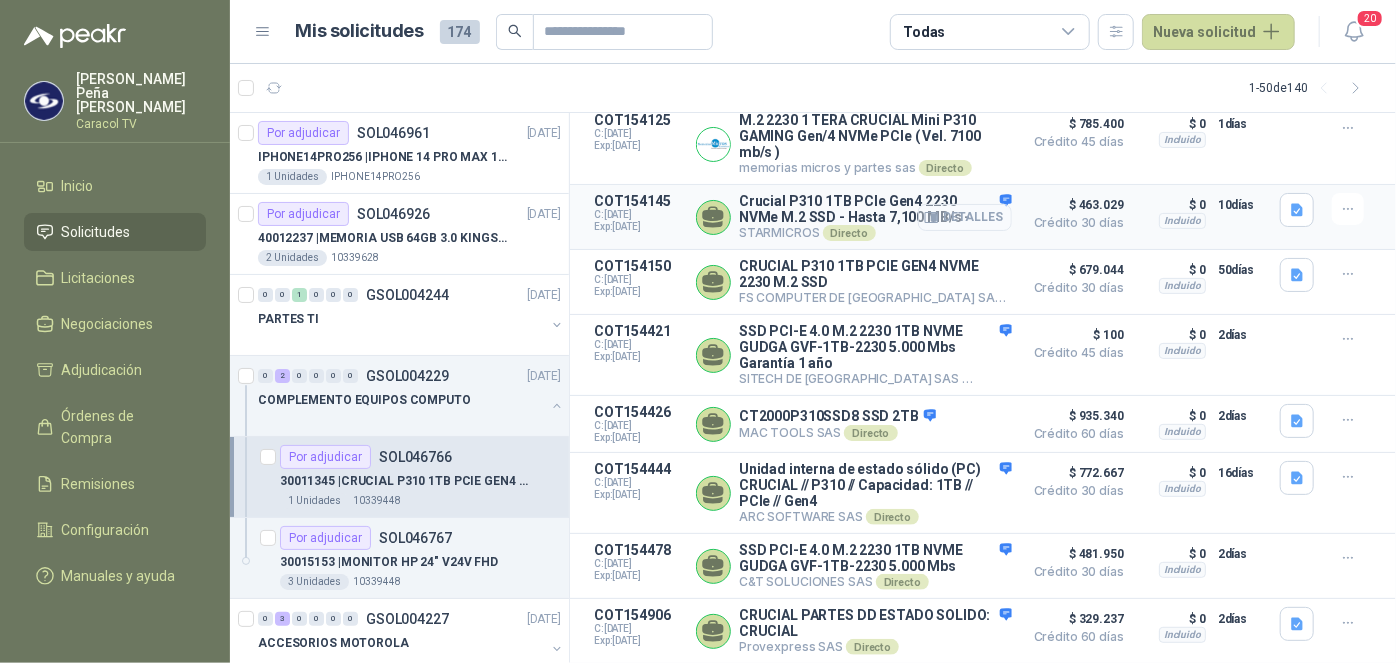 click on "Detalles" at bounding box center (965, 217) 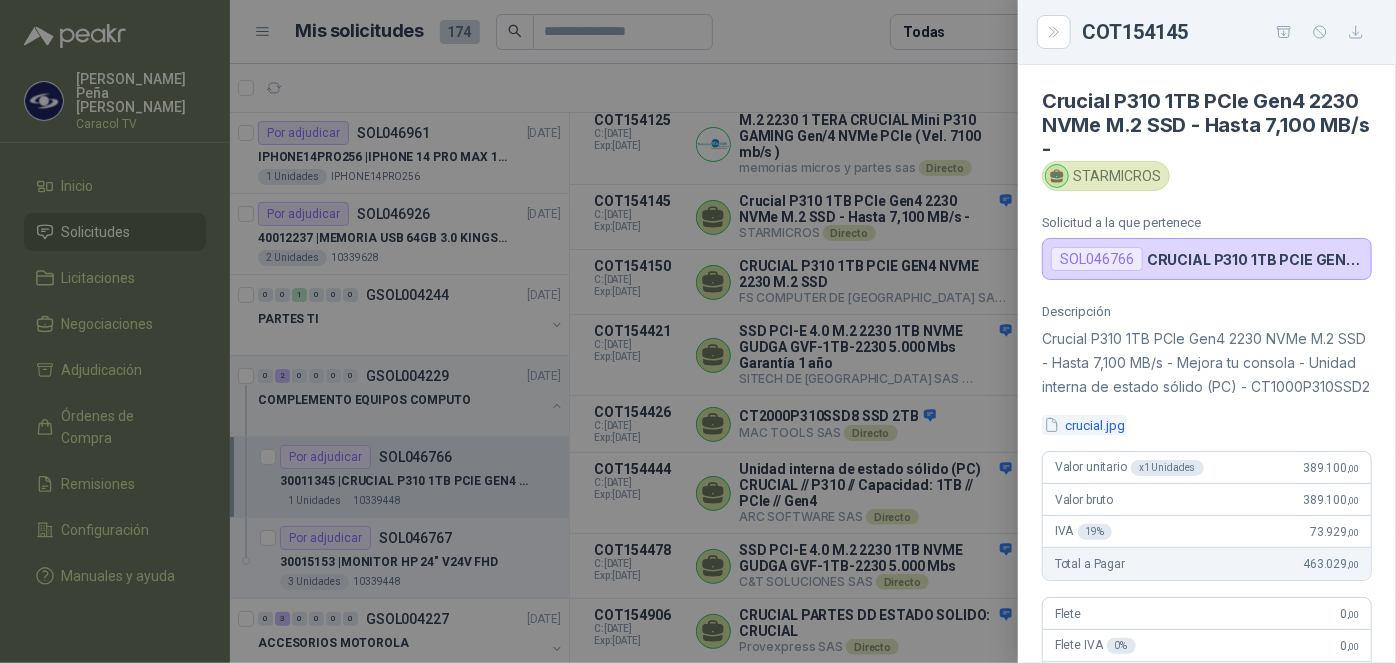 click on "crucial.jpg" at bounding box center [1084, 425] 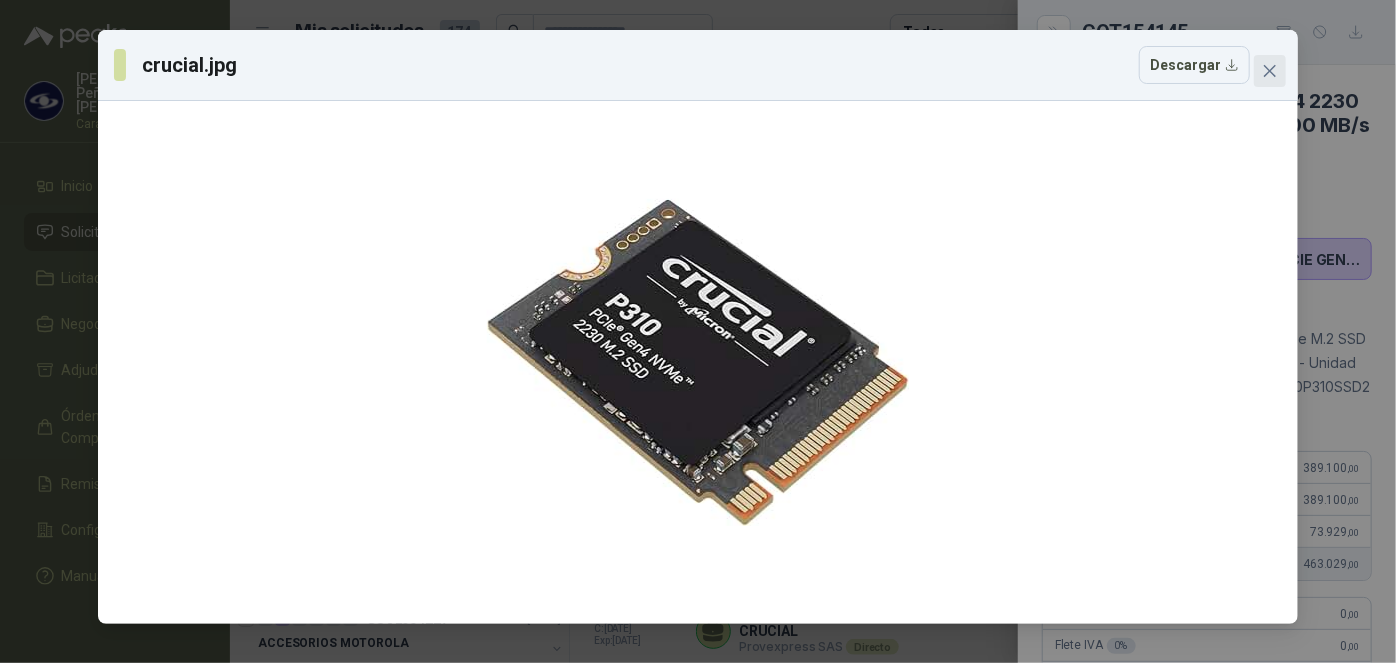 click 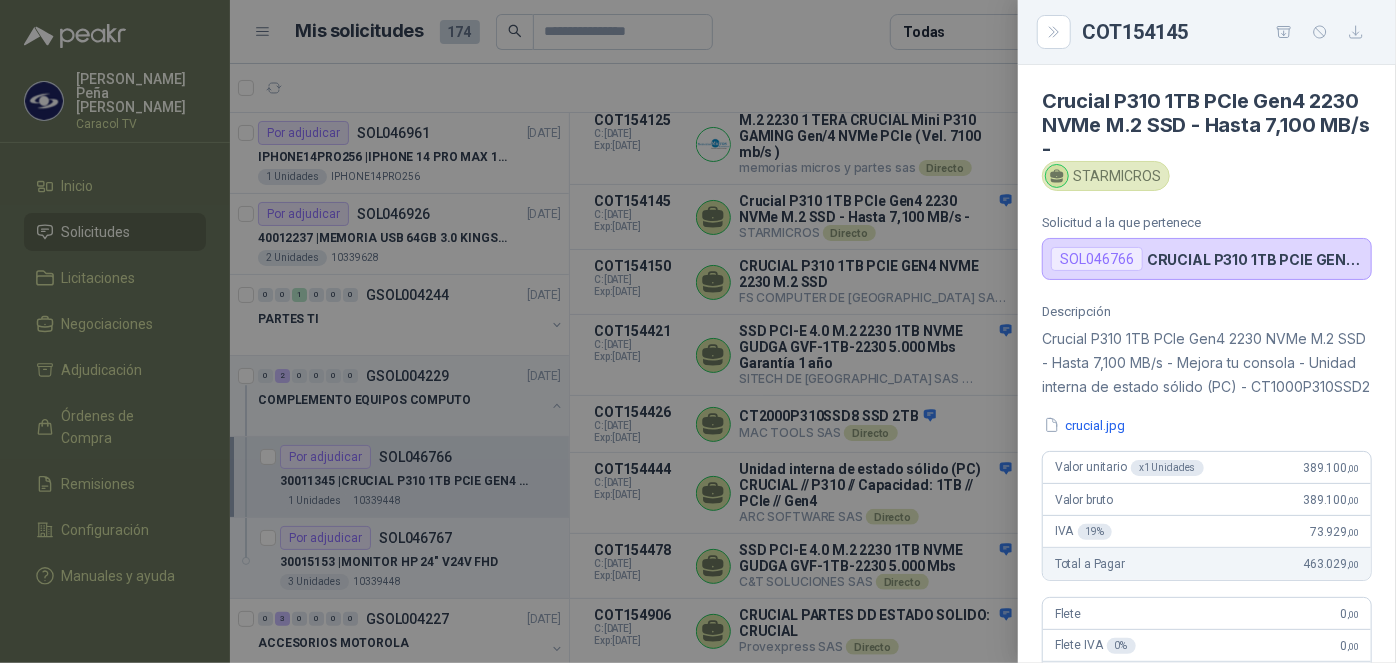 click at bounding box center (698, 331) 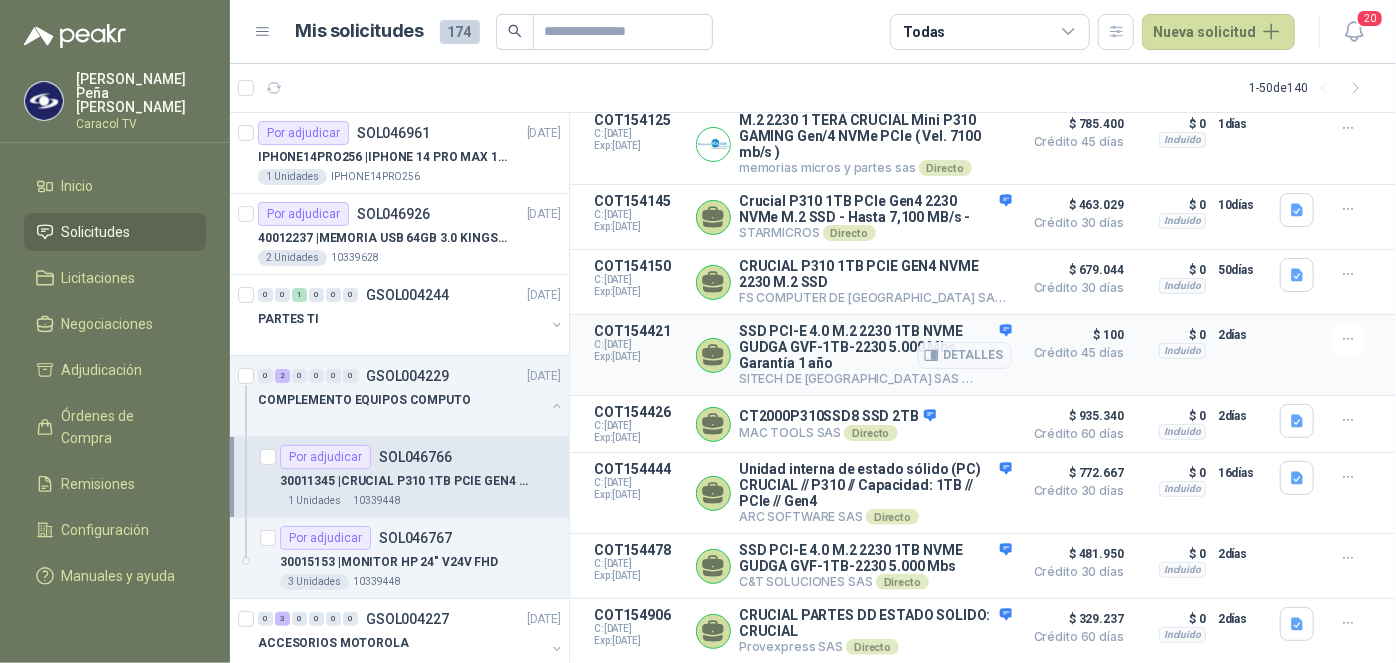 scroll, scrollTop: 319, scrollLeft: 0, axis: vertical 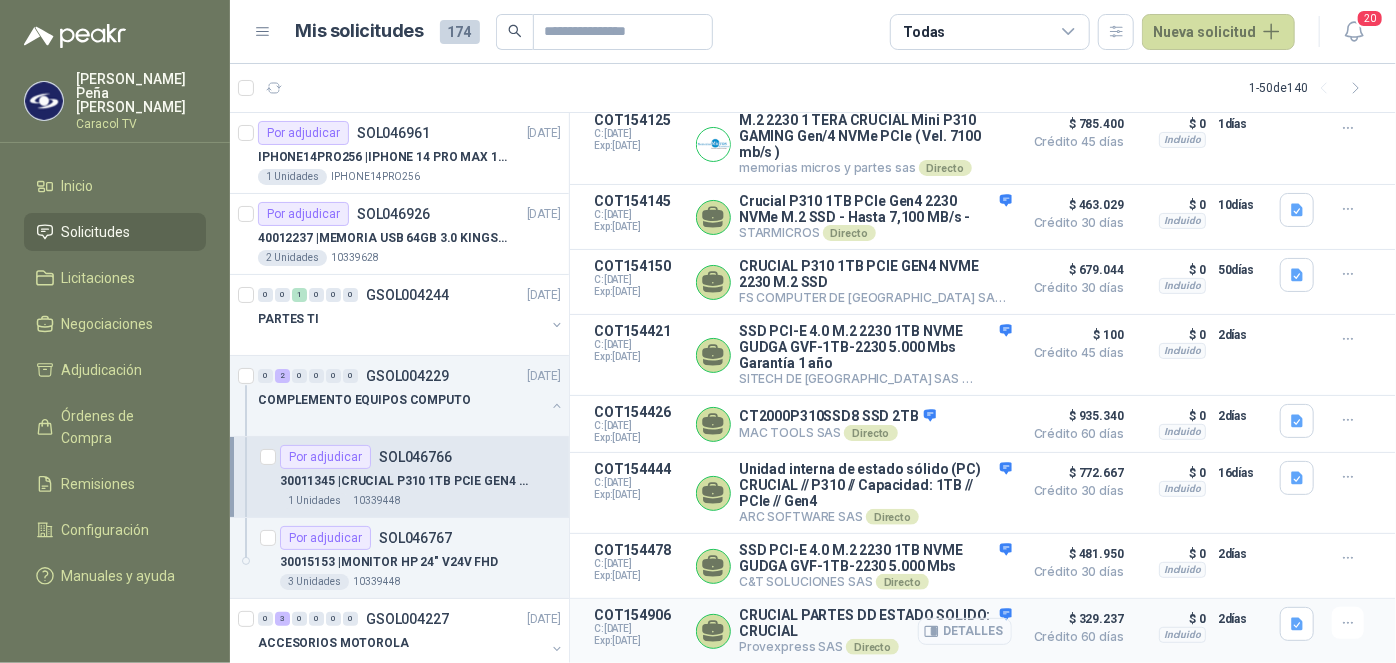 click on "Detalles" at bounding box center (965, 631) 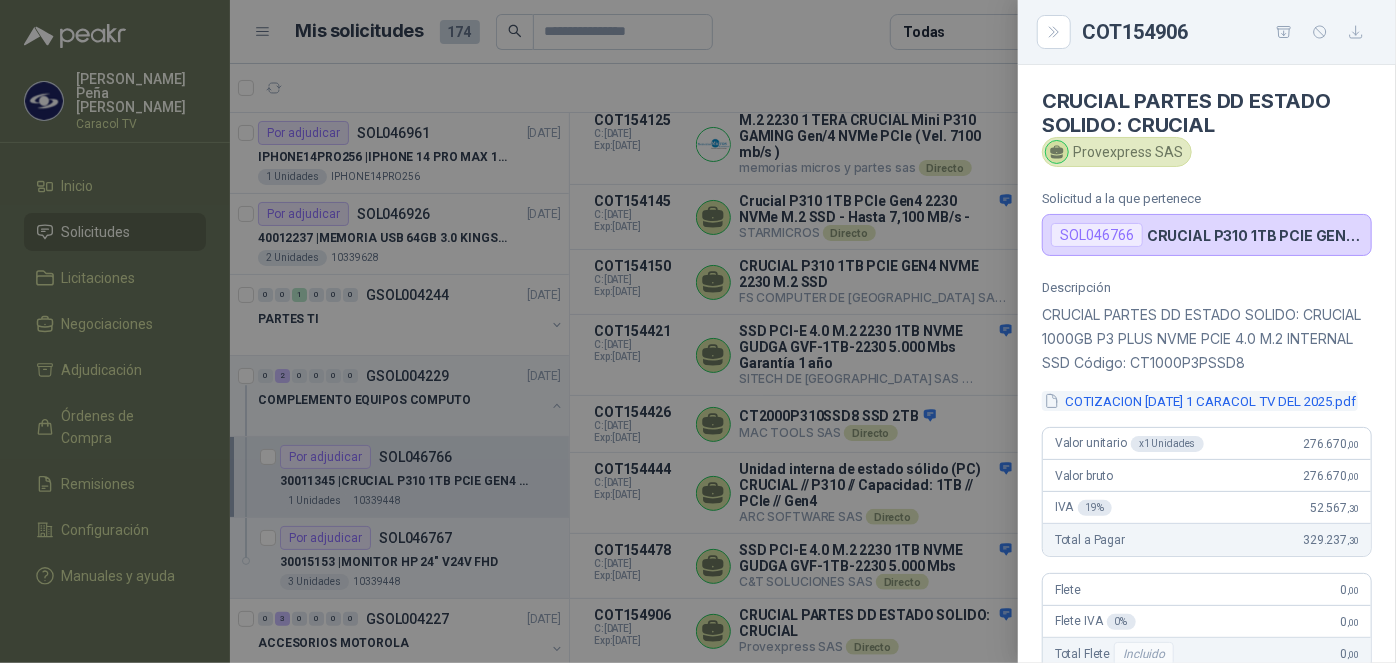 click on "COTIZACION   [DATE]  1  CARACOL TV   DEL 2025.pdf" at bounding box center (1200, 401) 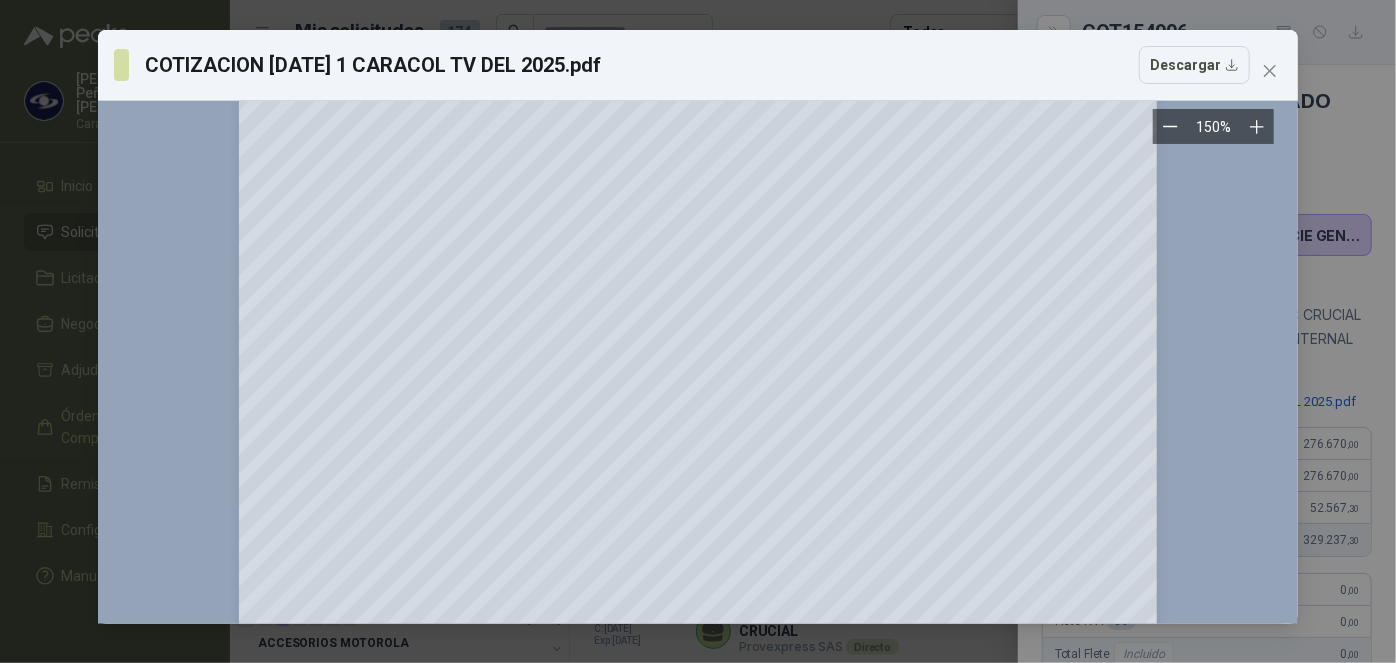 scroll, scrollTop: 60, scrollLeft: 0, axis: vertical 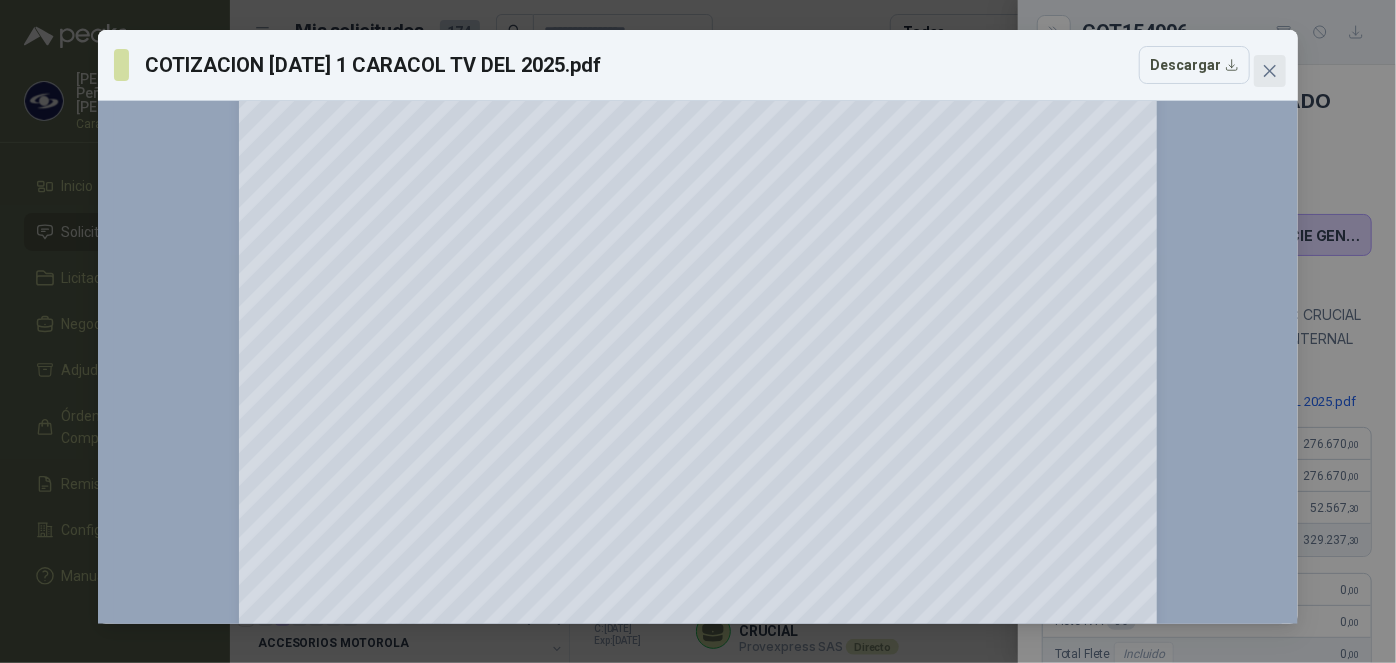 click 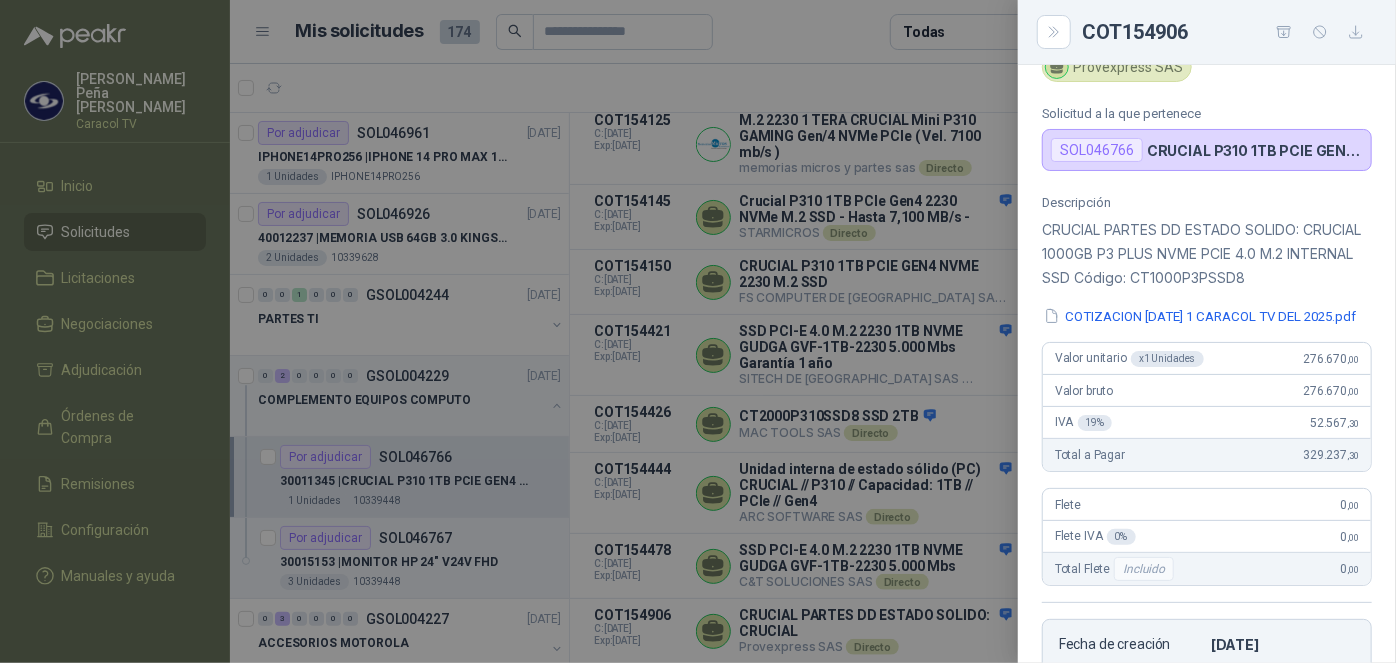 scroll, scrollTop: 181, scrollLeft: 0, axis: vertical 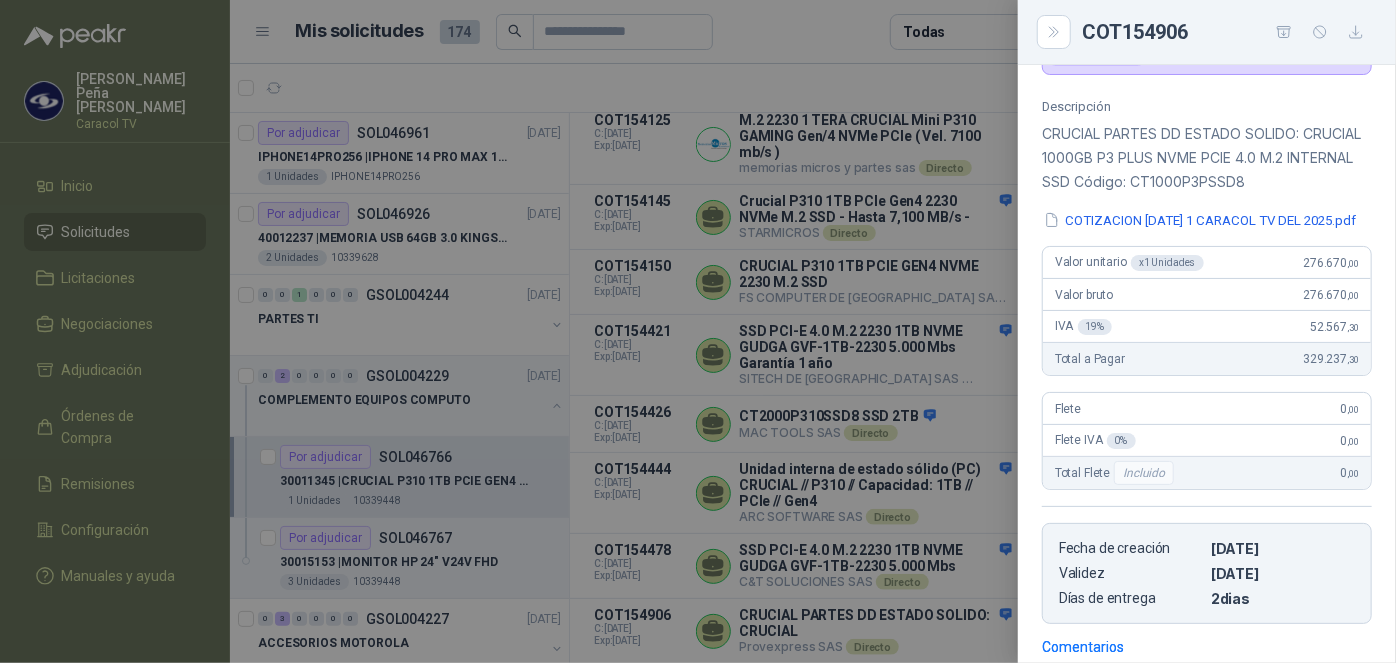 click at bounding box center [698, 331] 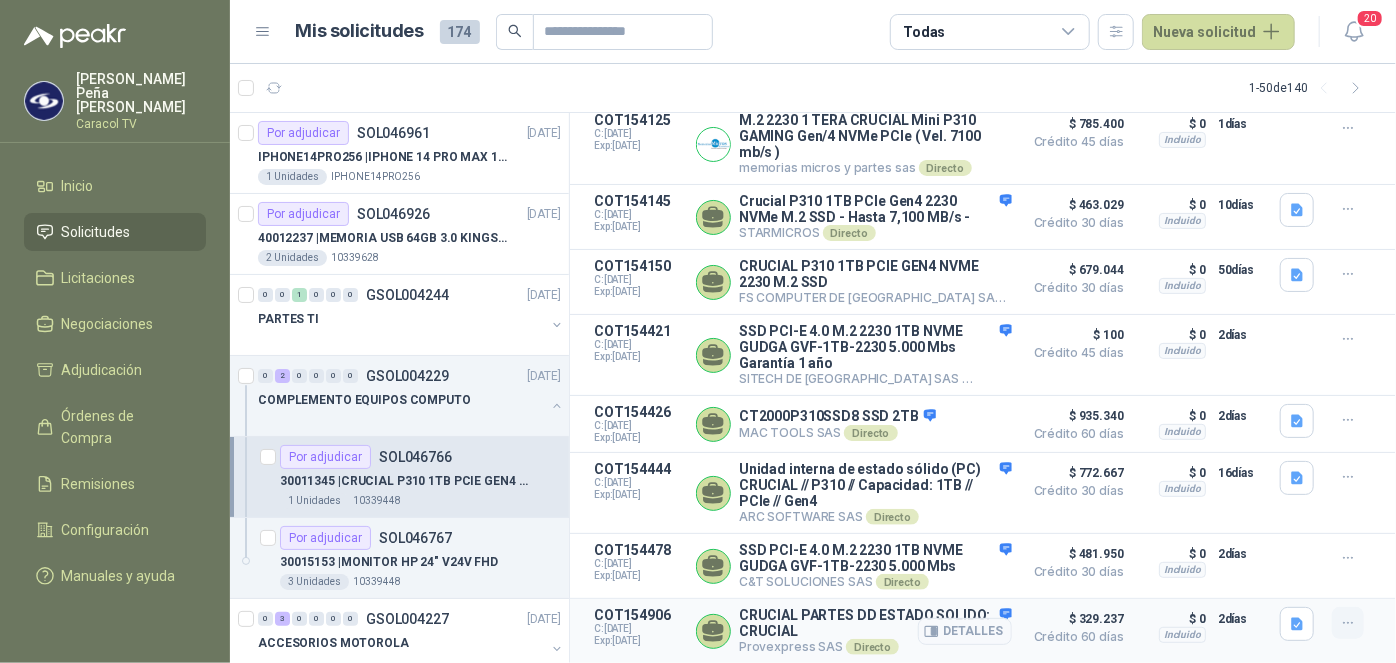 click 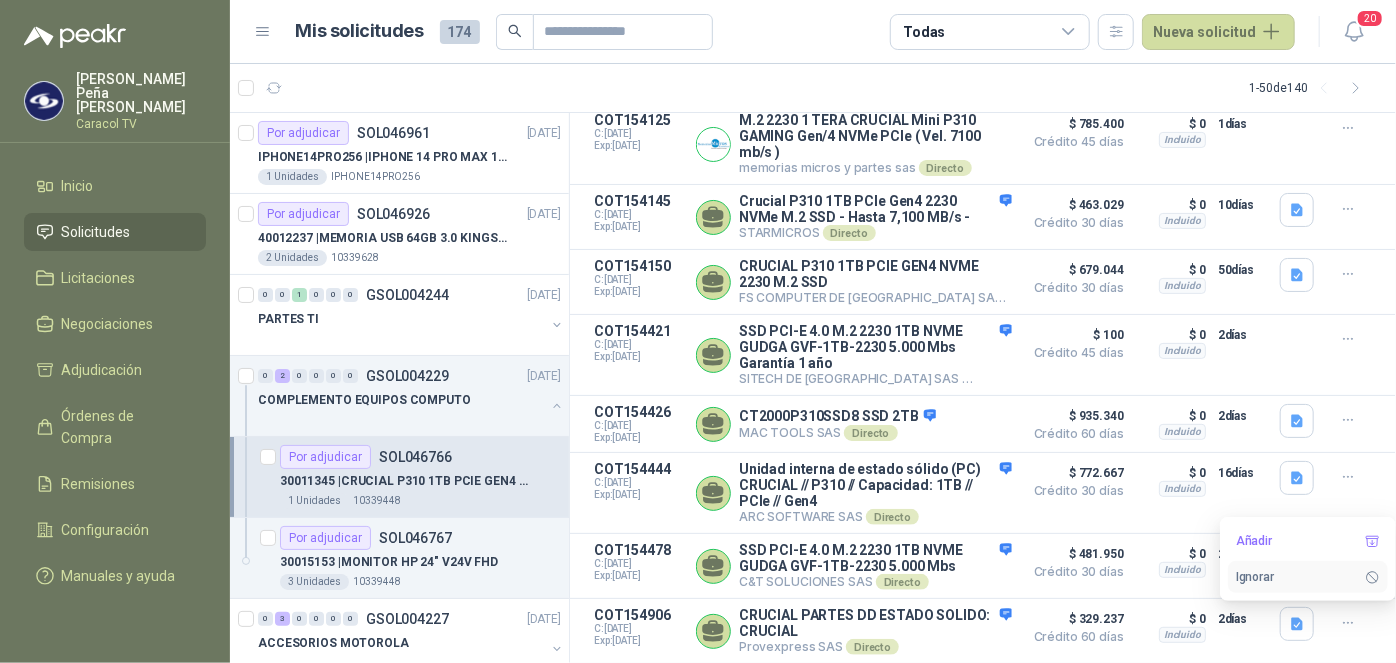 click on "Ignorar" at bounding box center (1308, 577) 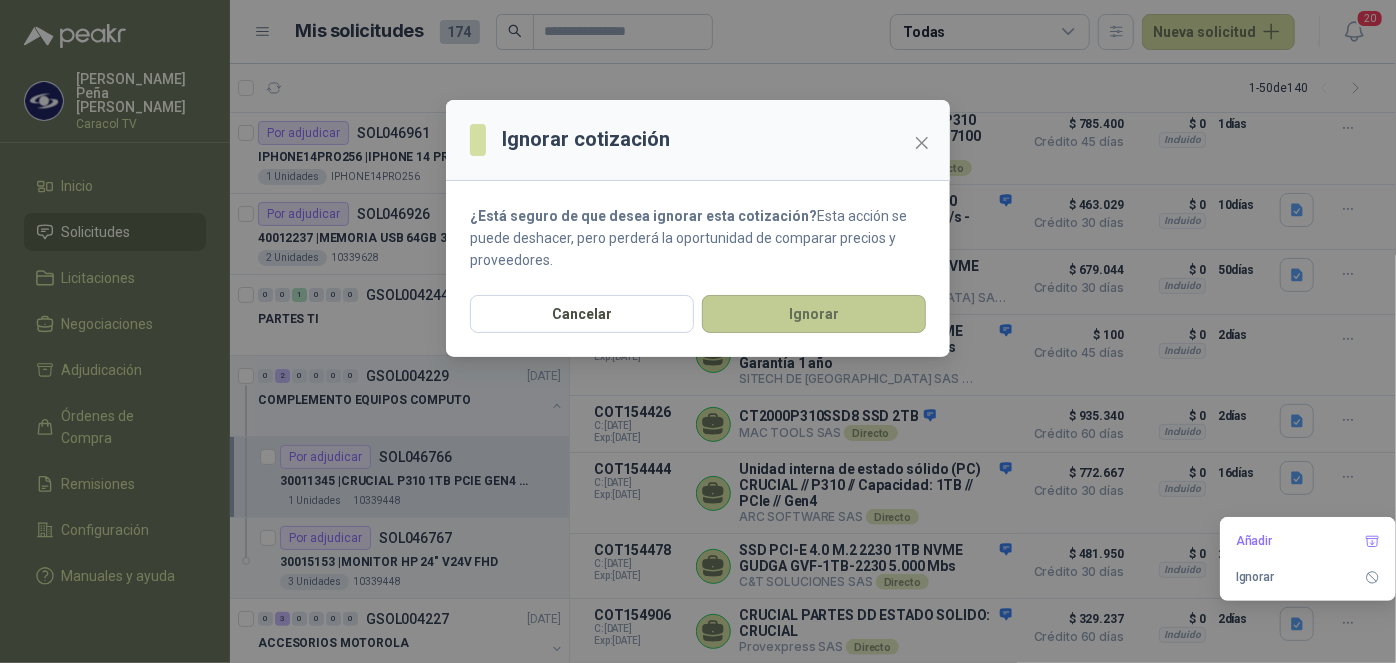 click on "Ignorar" at bounding box center [814, 314] 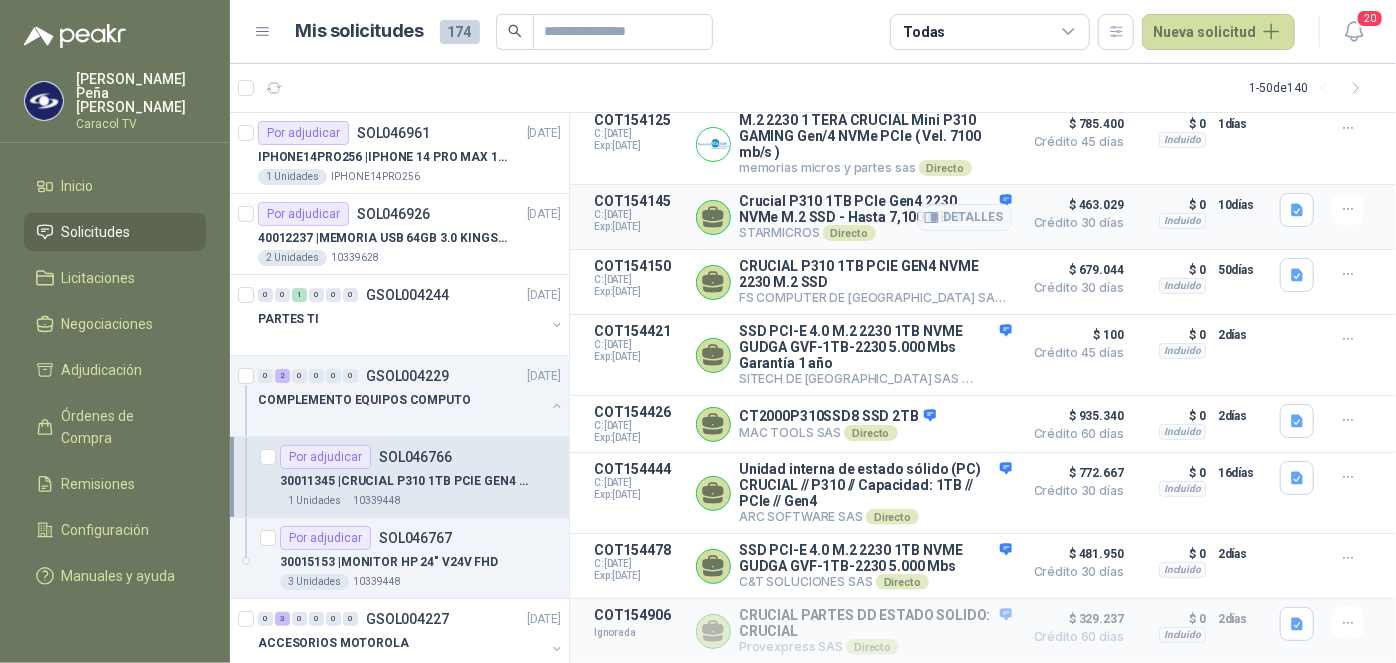click on "Crucial P310 1TB PCIe Gen4 2230 NVMe M.2 SSD - Hasta 7,100 MB/s -" at bounding box center [875, 209] 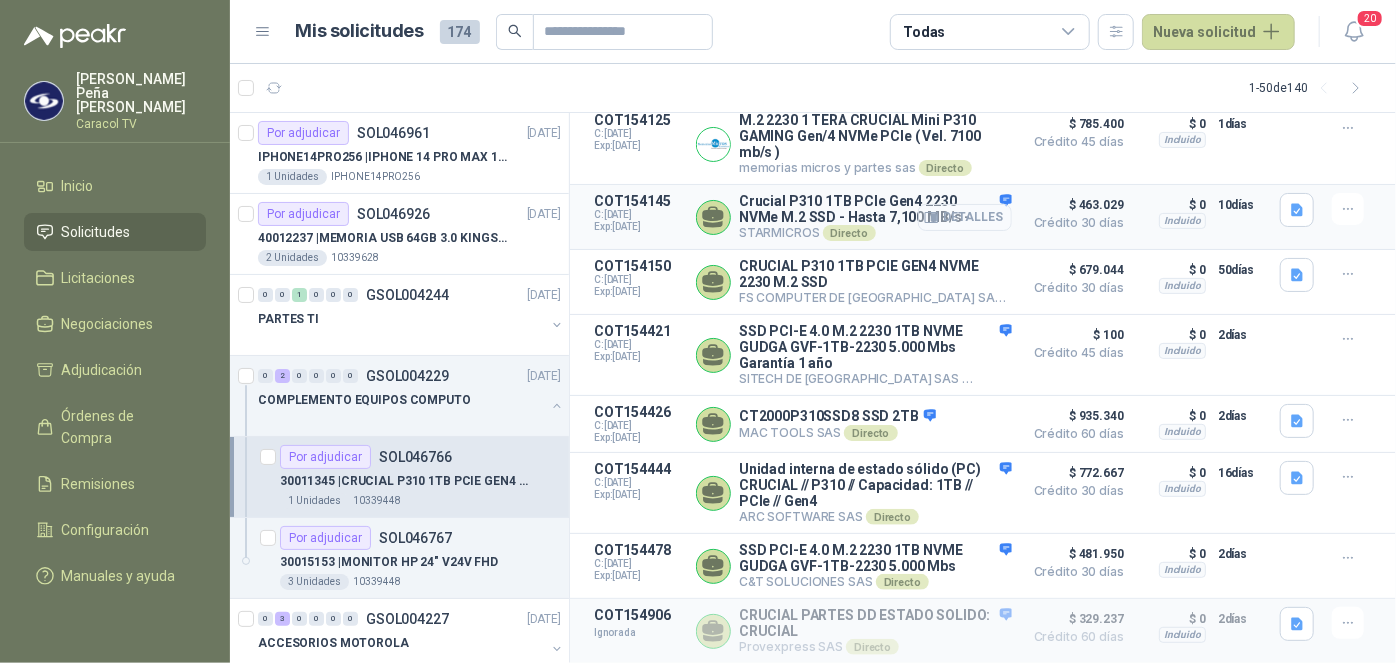 click on "Detalles" at bounding box center (965, 217) 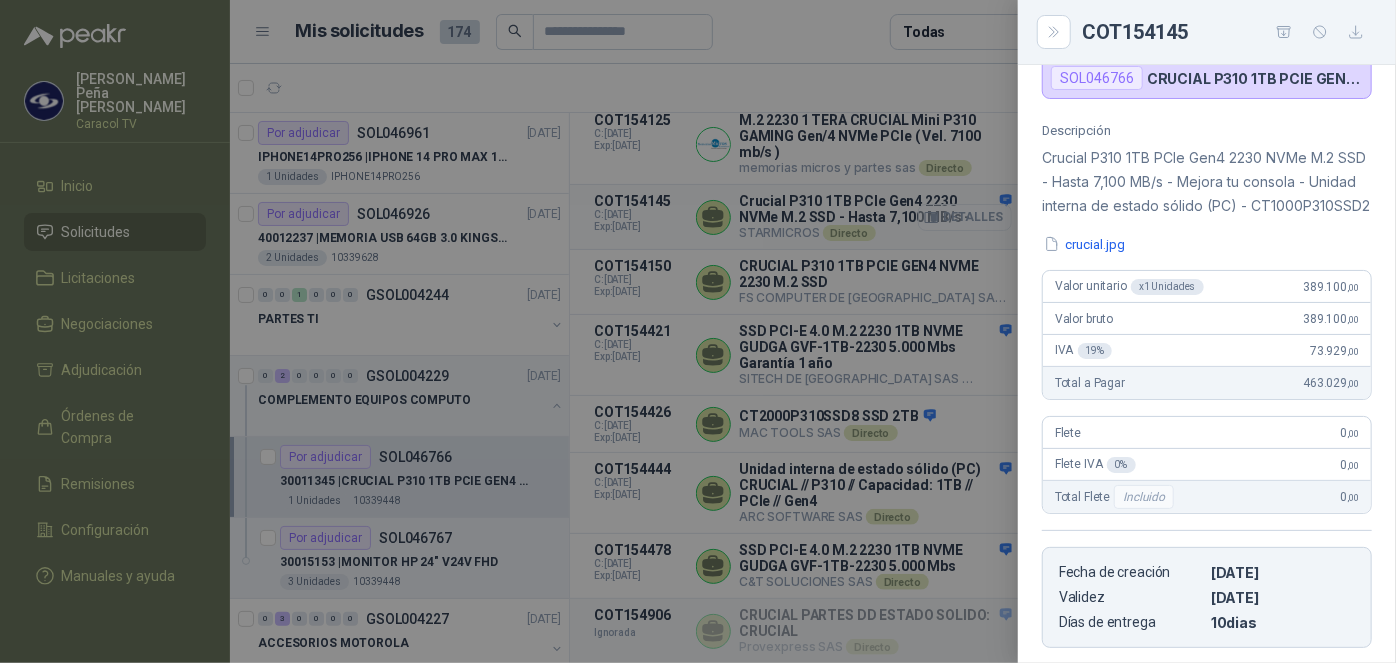 scroll, scrollTop: 205, scrollLeft: 0, axis: vertical 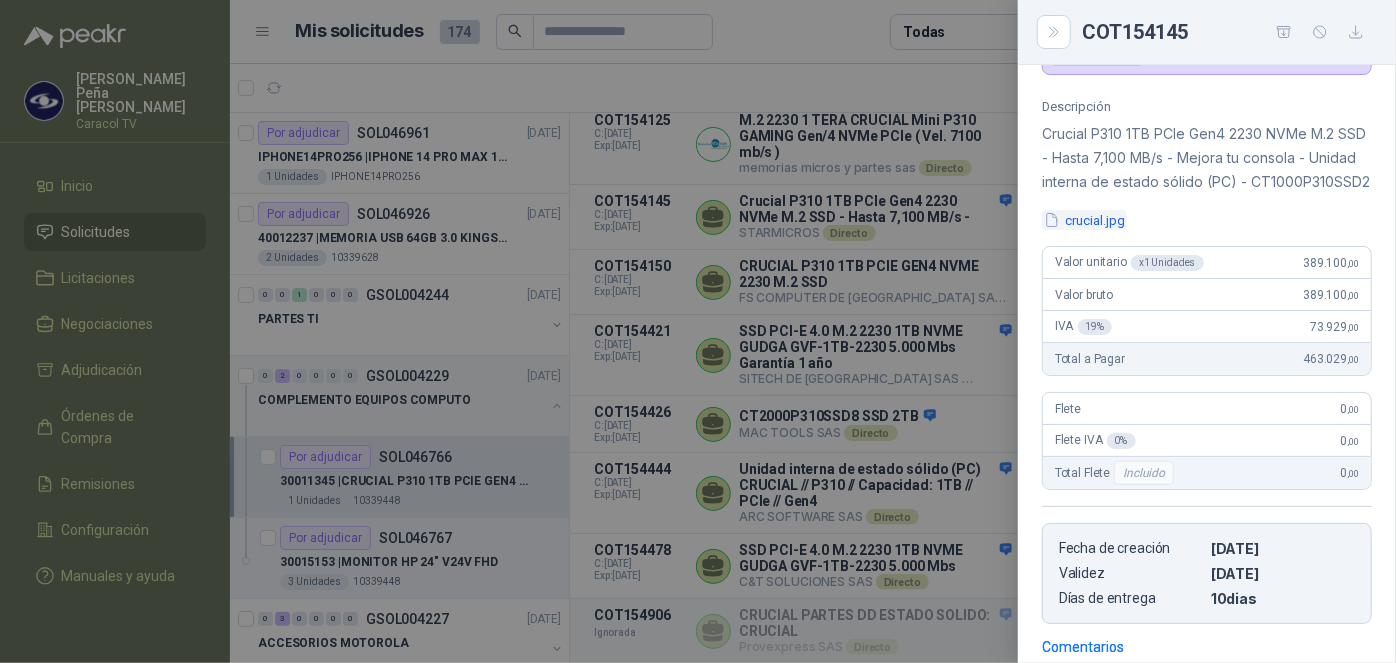 click on "crucial.jpg" at bounding box center [1084, 220] 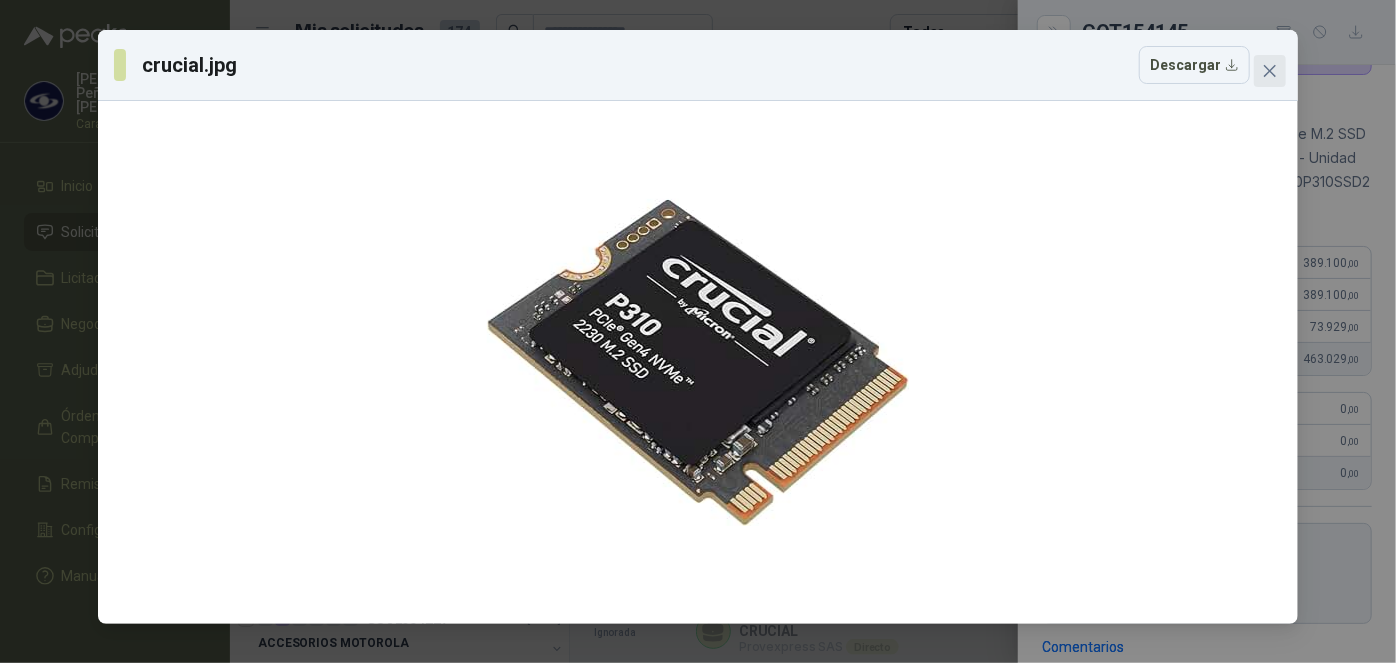 click at bounding box center (1270, 71) 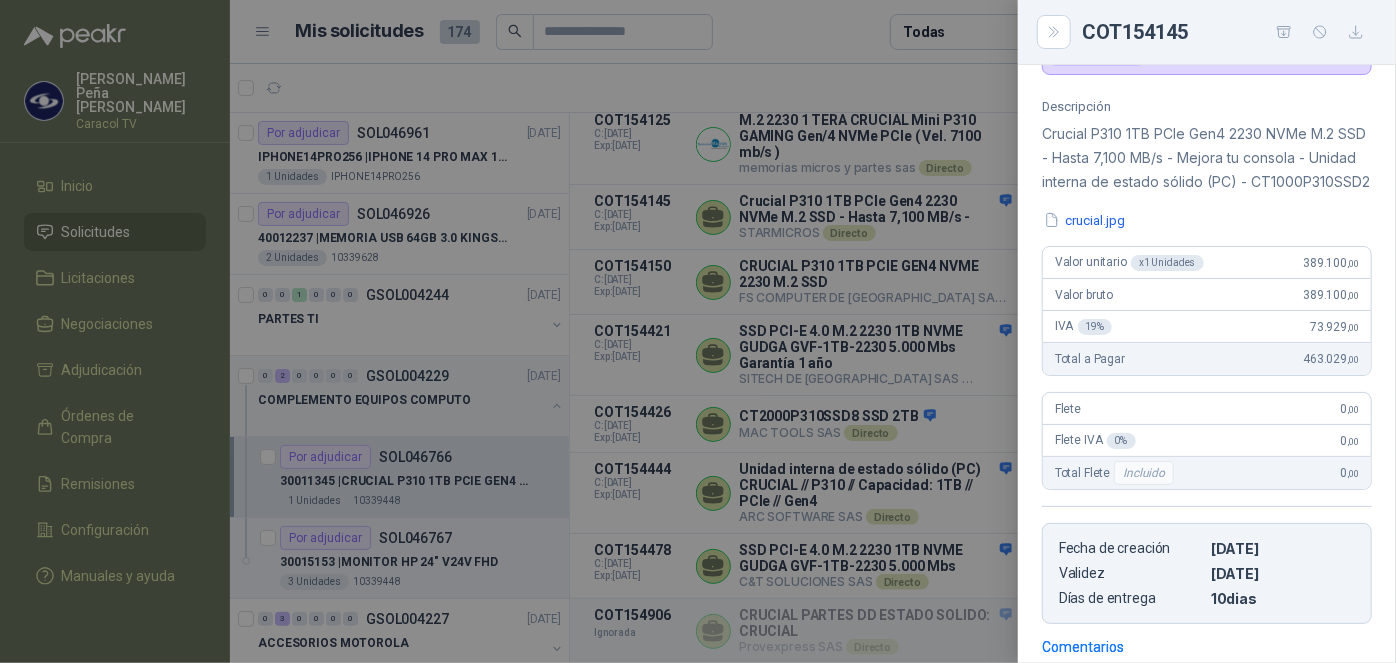 click at bounding box center (698, 331) 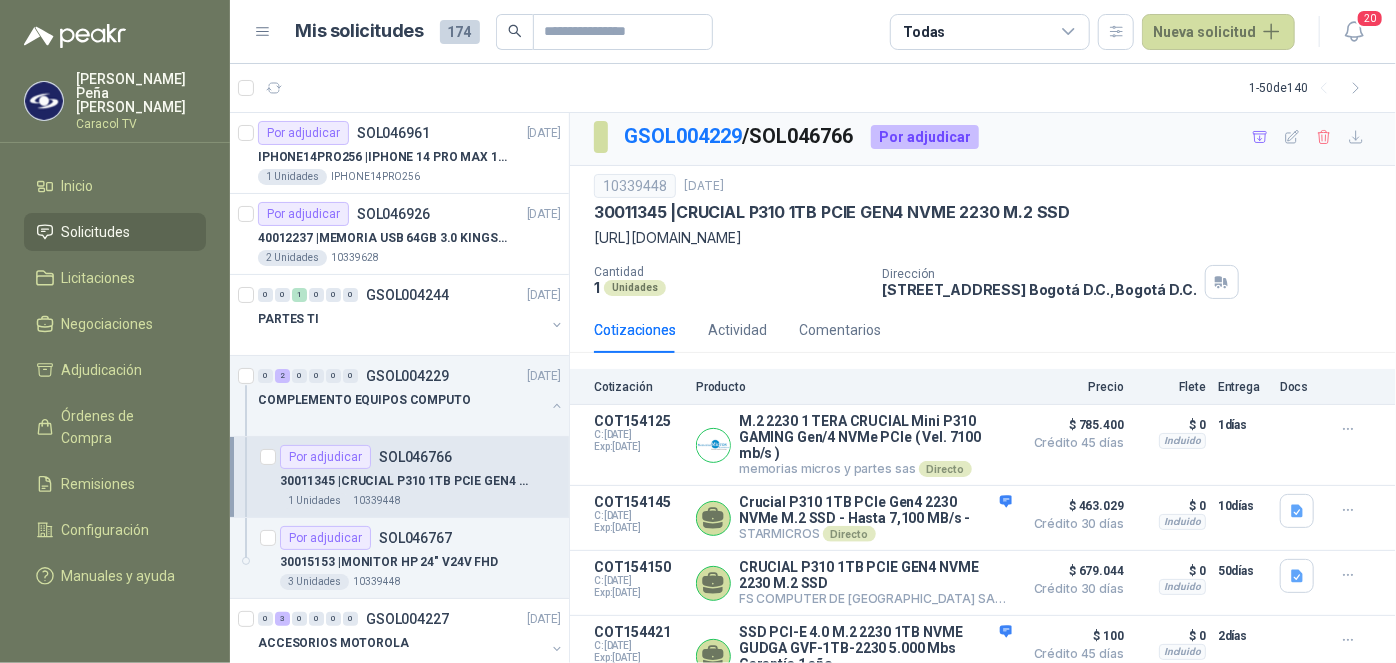 scroll, scrollTop: 0, scrollLeft: 0, axis: both 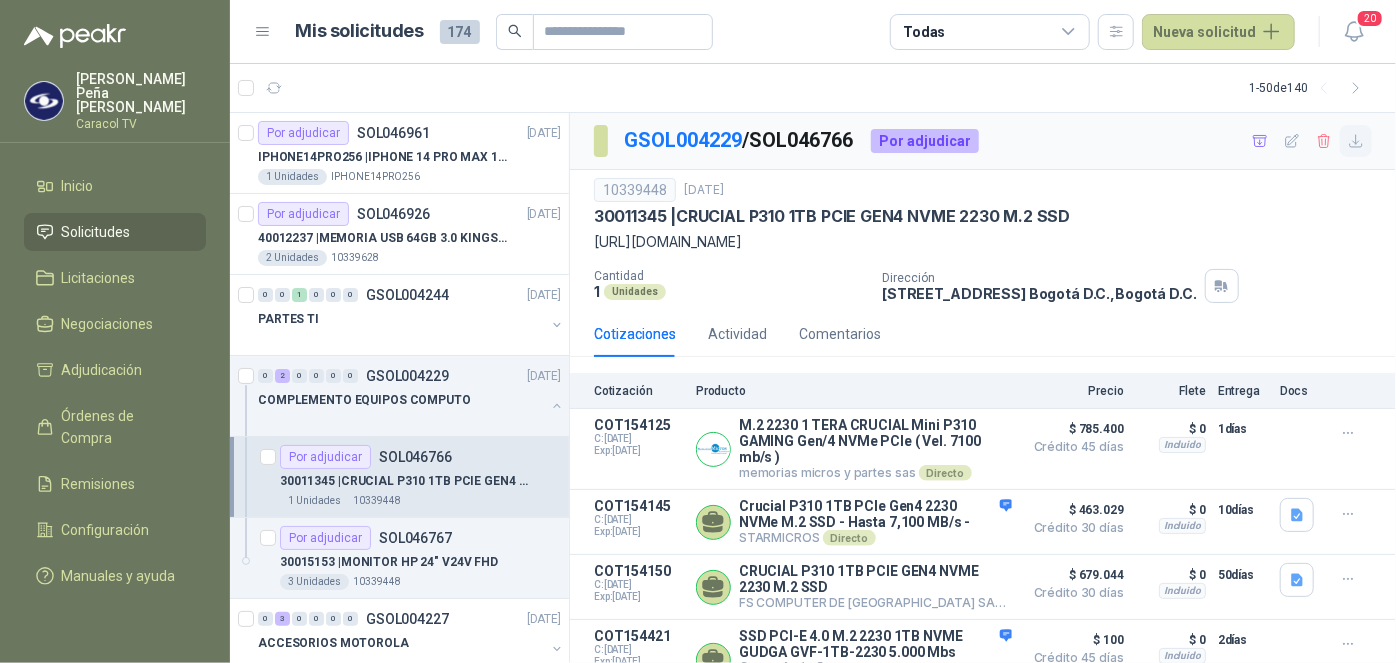 click 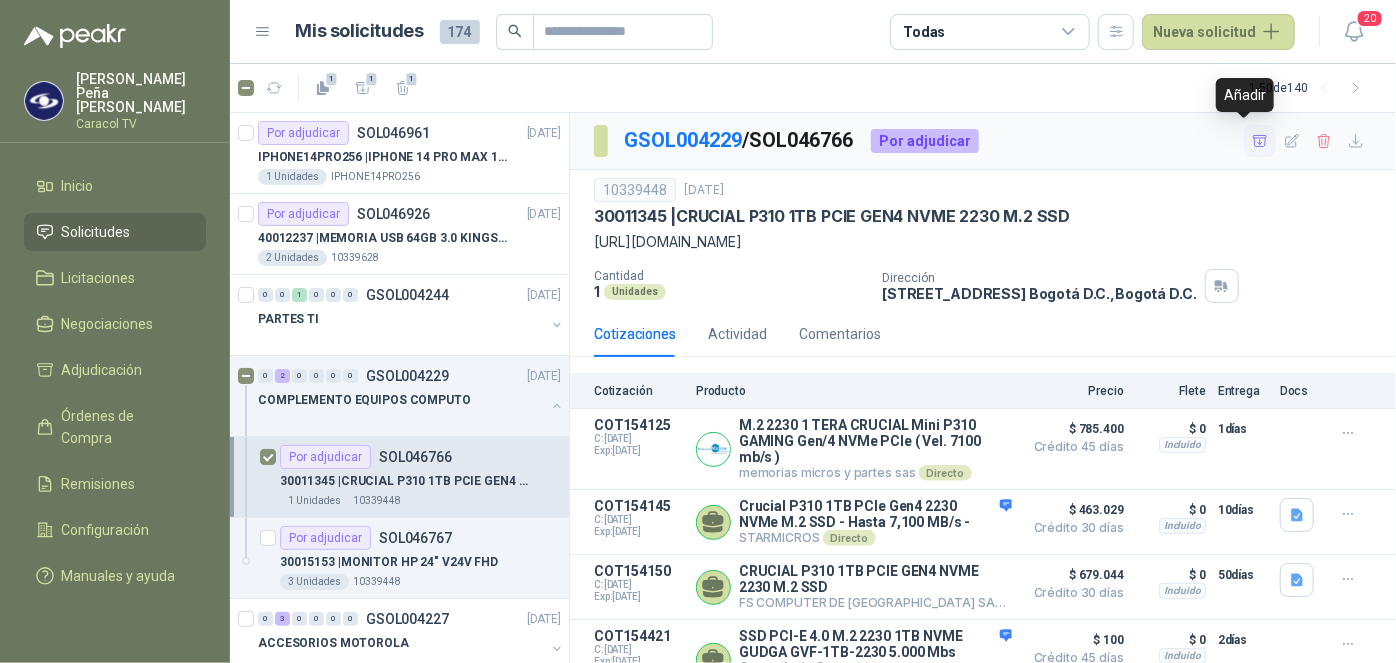 click 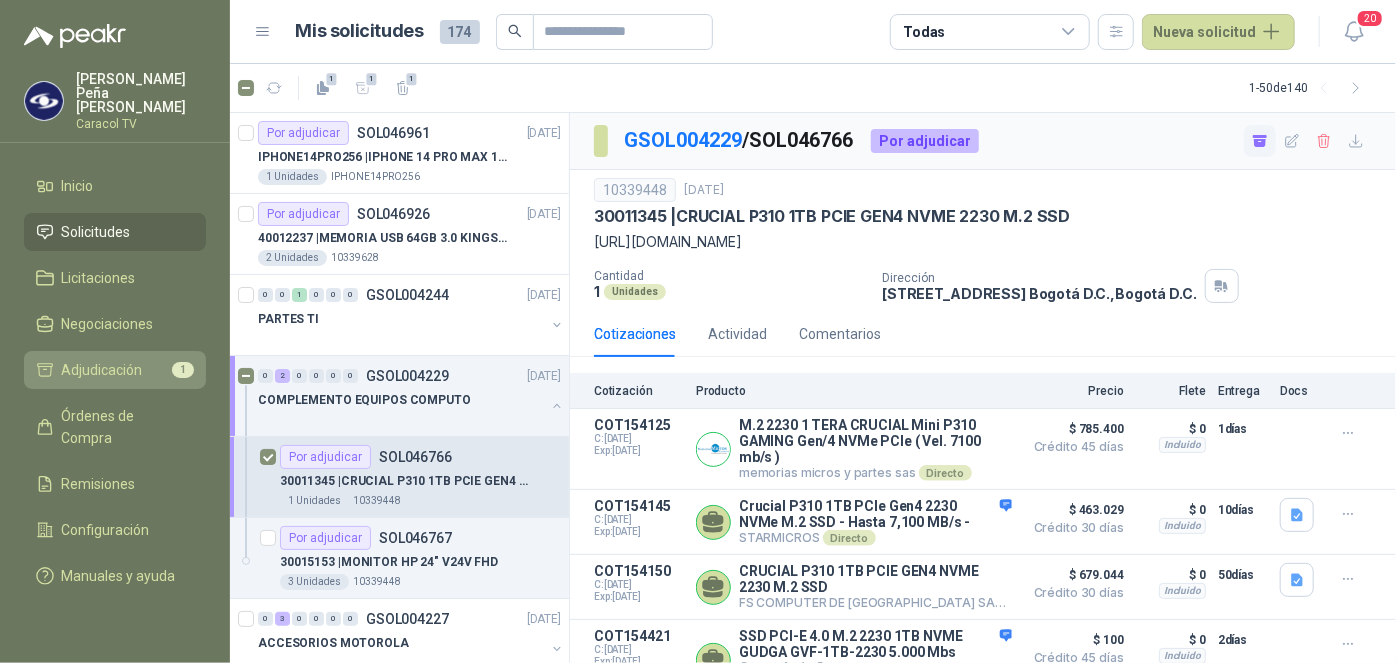 click on "Adjudicación 1" at bounding box center (115, 370) 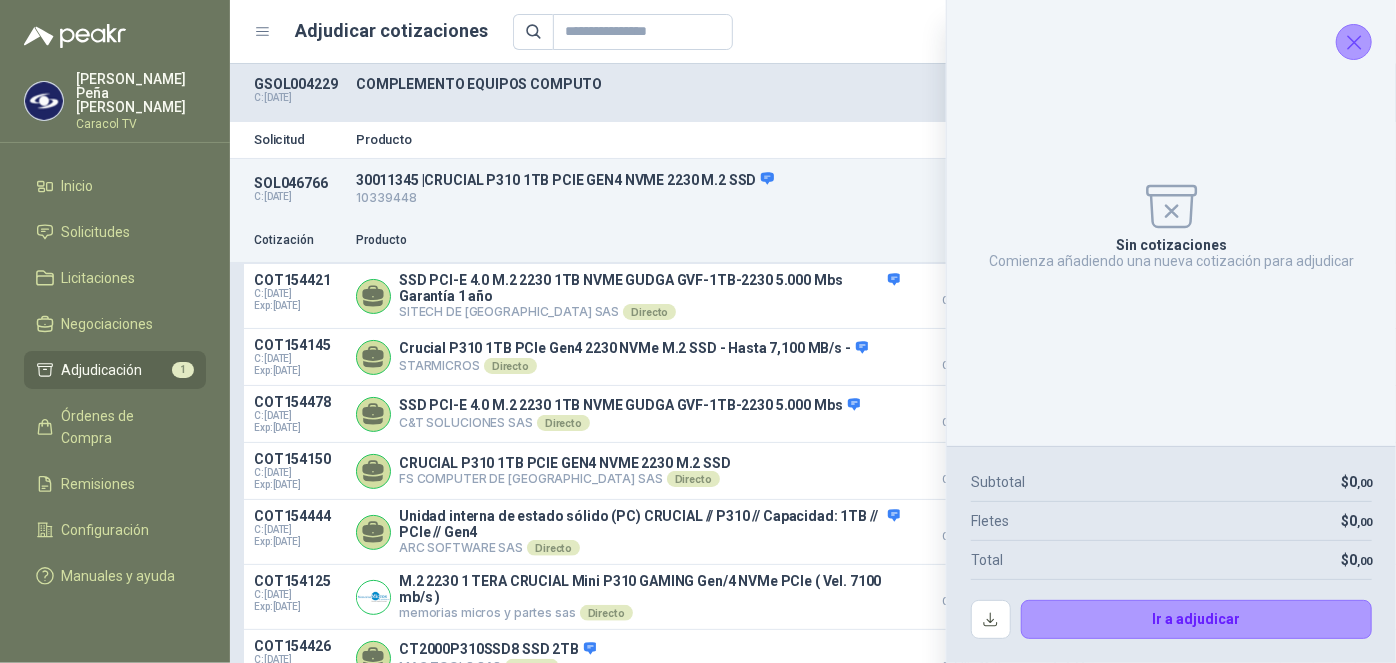 click 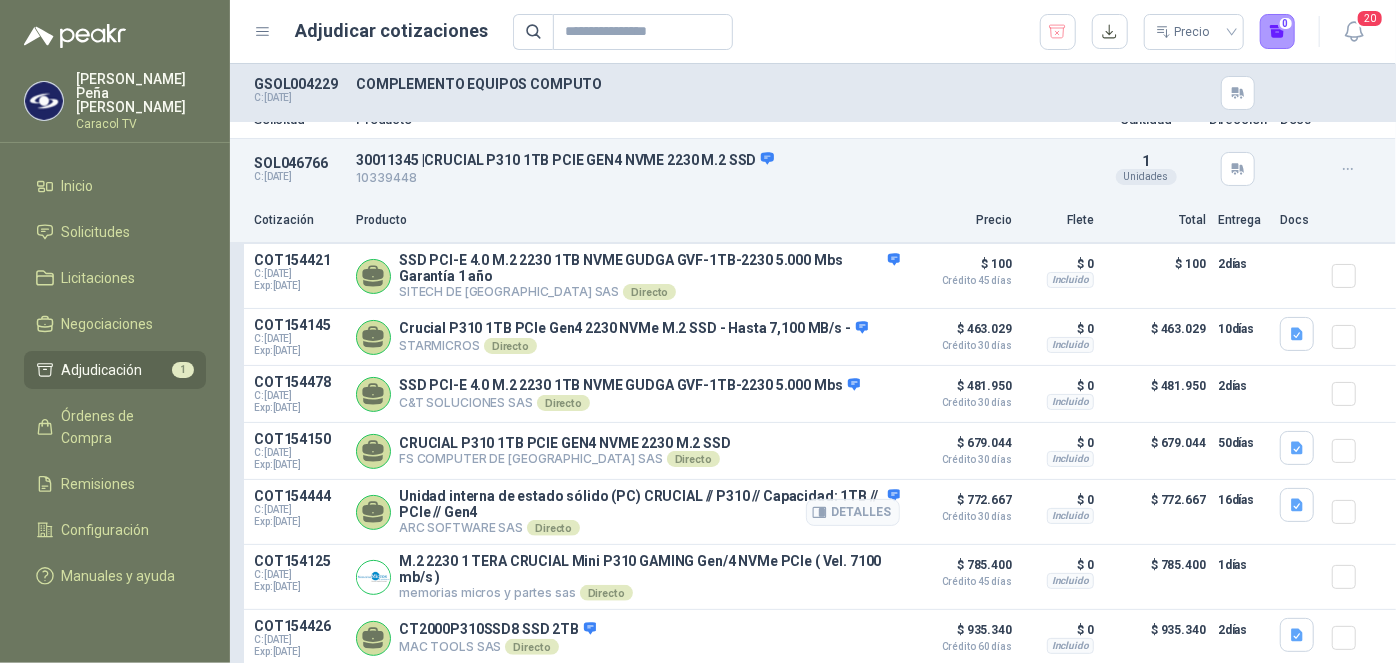 scroll, scrollTop: 30, scrollLeft: 0, axis: vertical 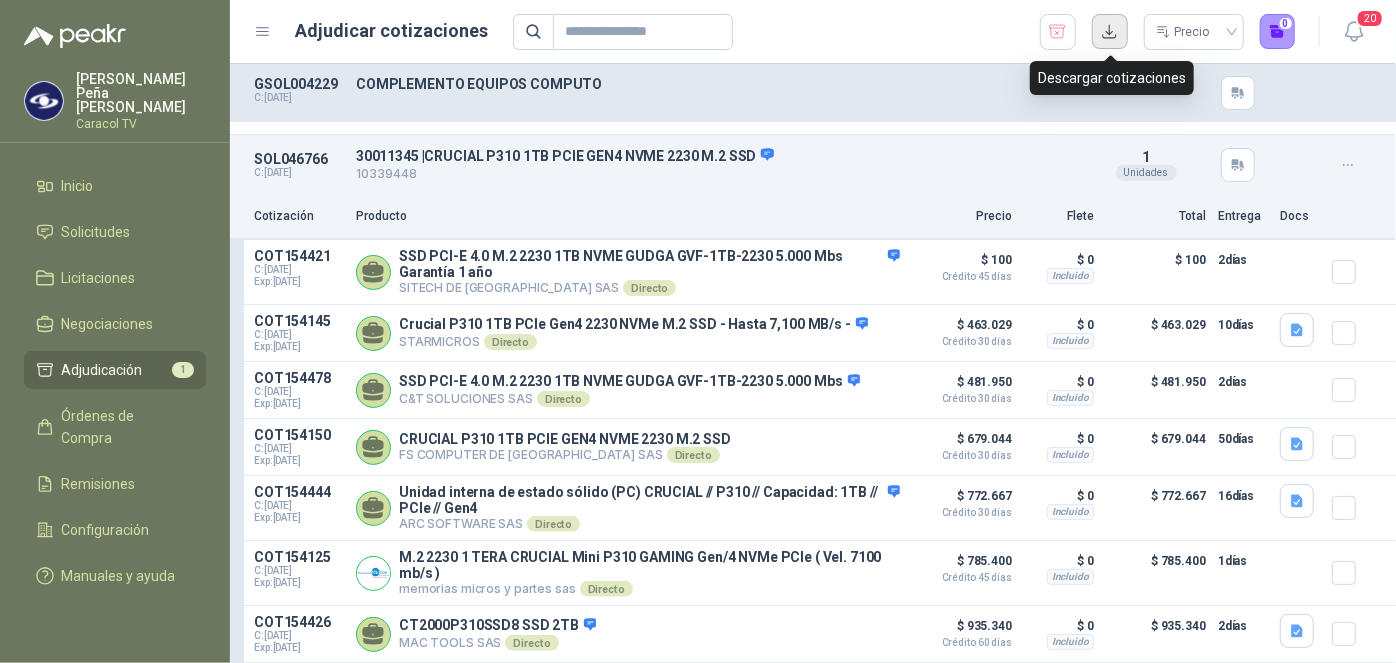 click at bounding box center (1110, 32) 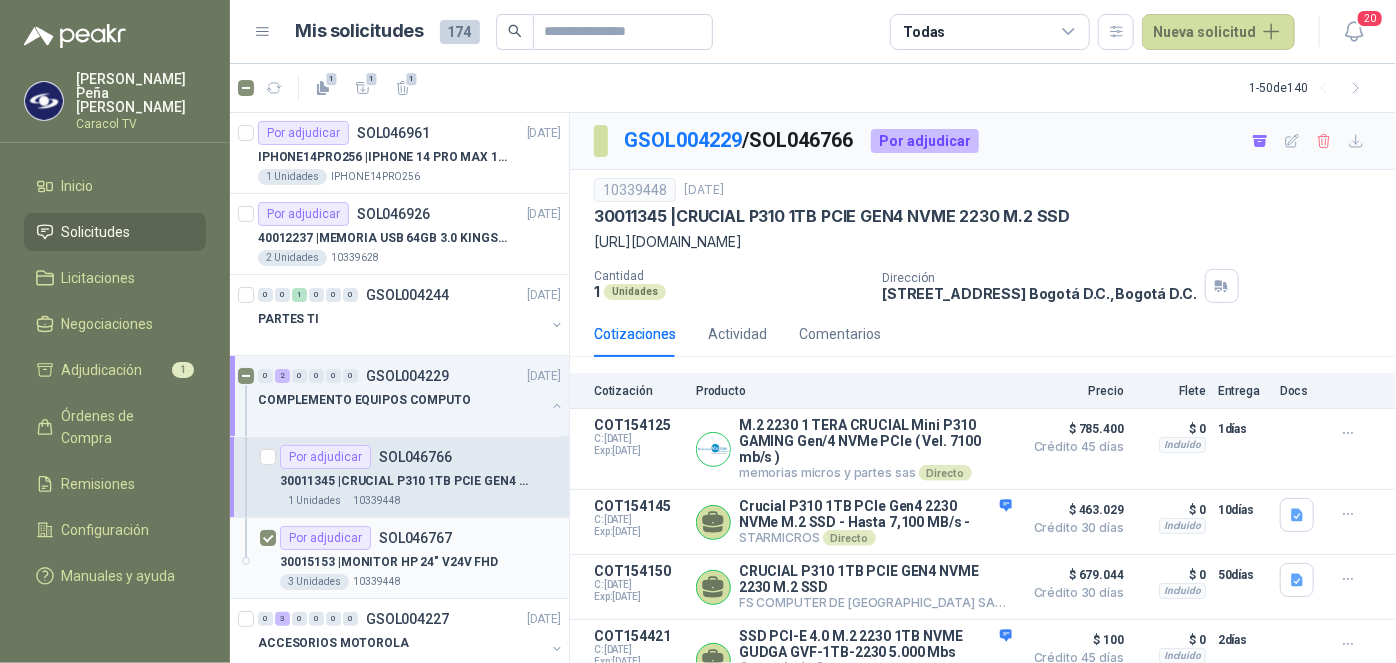 click on "30015153 |  MONITOR HP 24" V24V FHD" at bounding box center [389, 562] 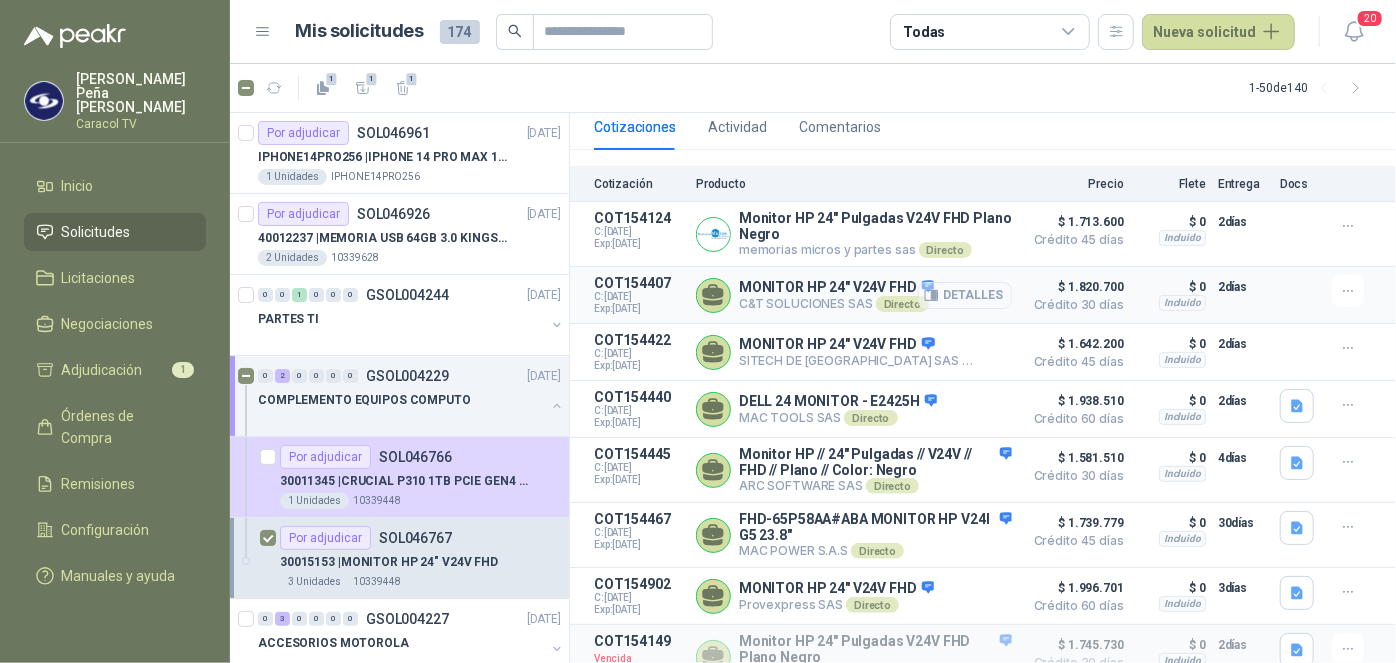 scroll, scrollTop: 241, scrollLeft: 0, axis: vertical 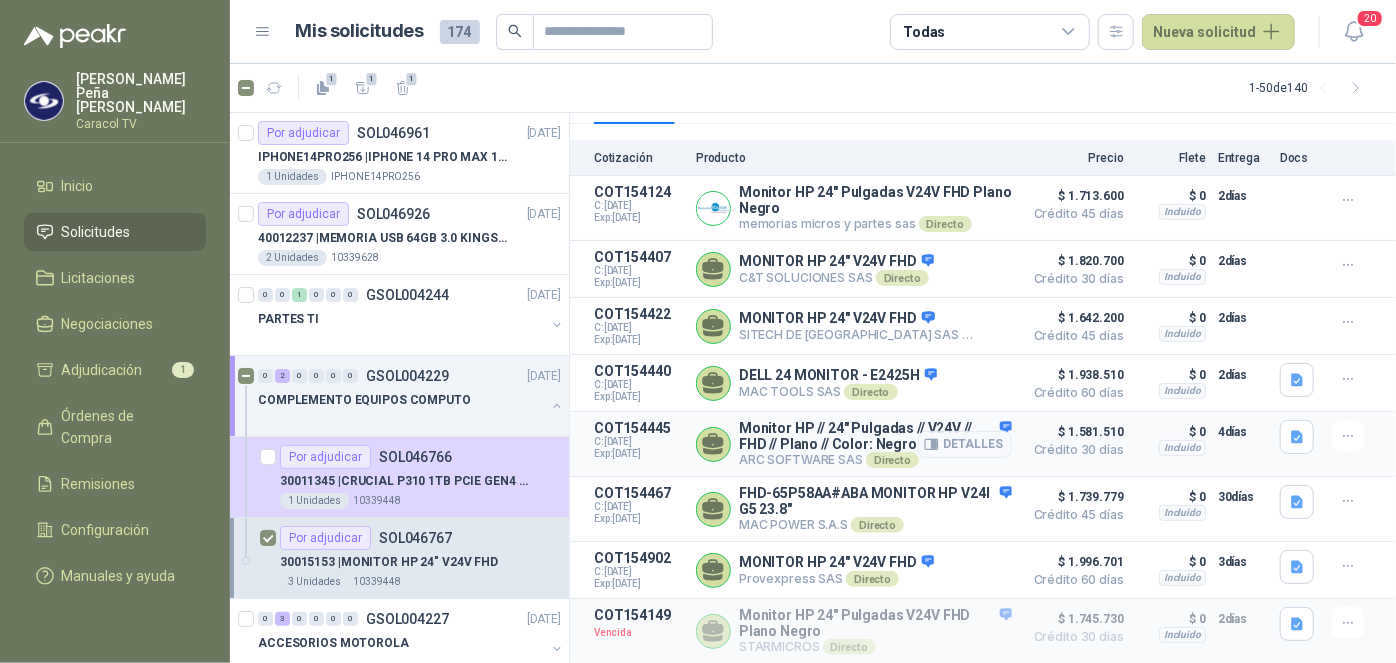 click on "Monitor HP // 24" Pulgadas // V24V // FHD // Plano // Color: Negro" at bounding box center [875, 436] 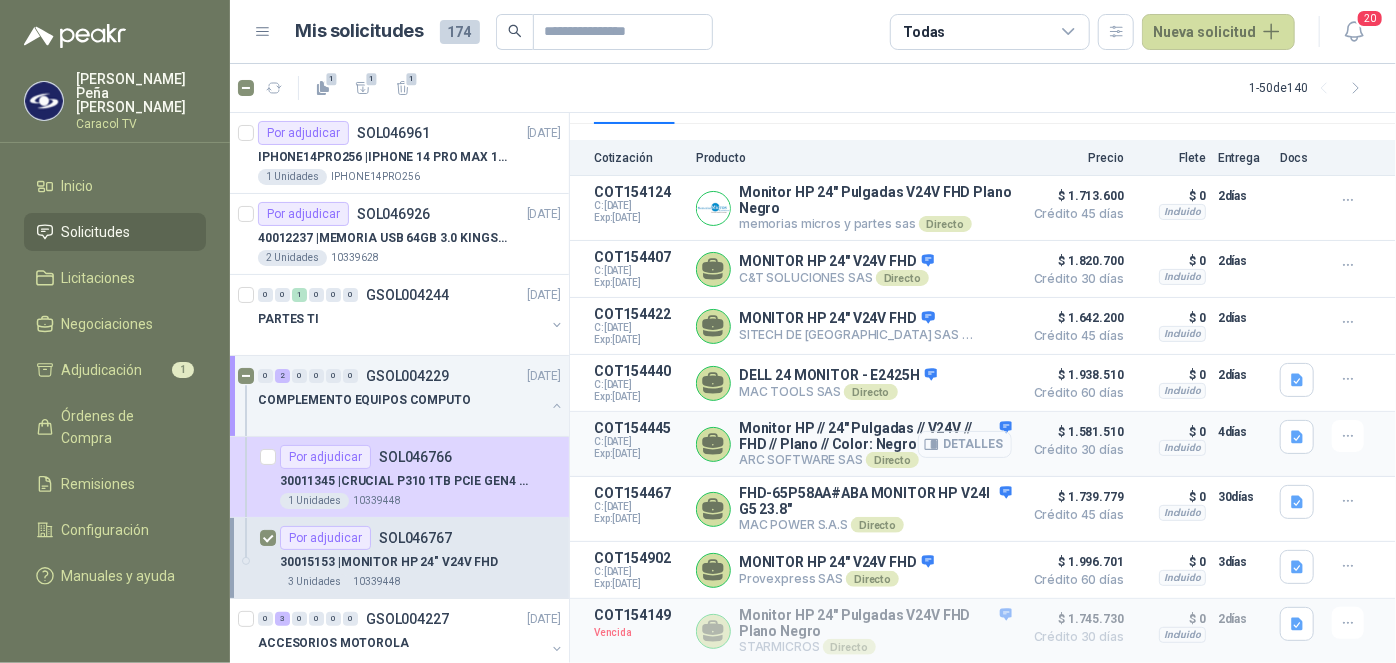 click on "Detalles" at bounding box center [965, 444] 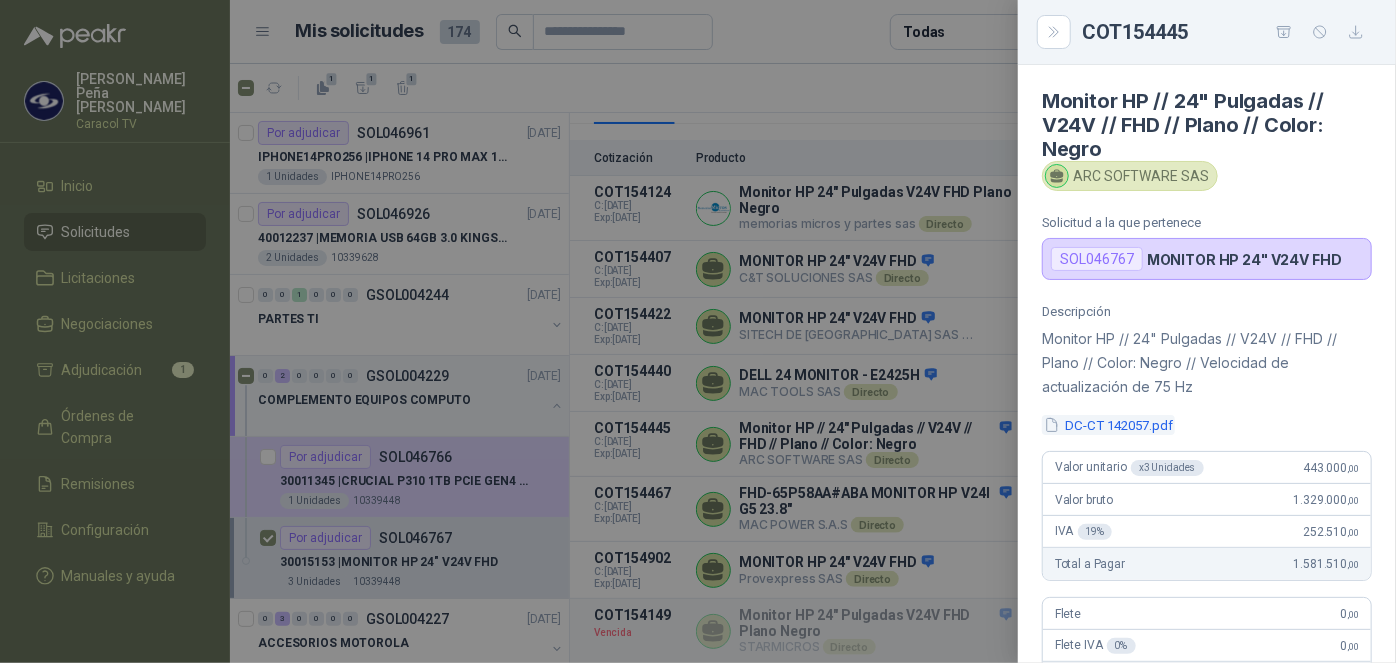 click on "DC-CT 142057.pdf" at bounding box center (1108, 425) 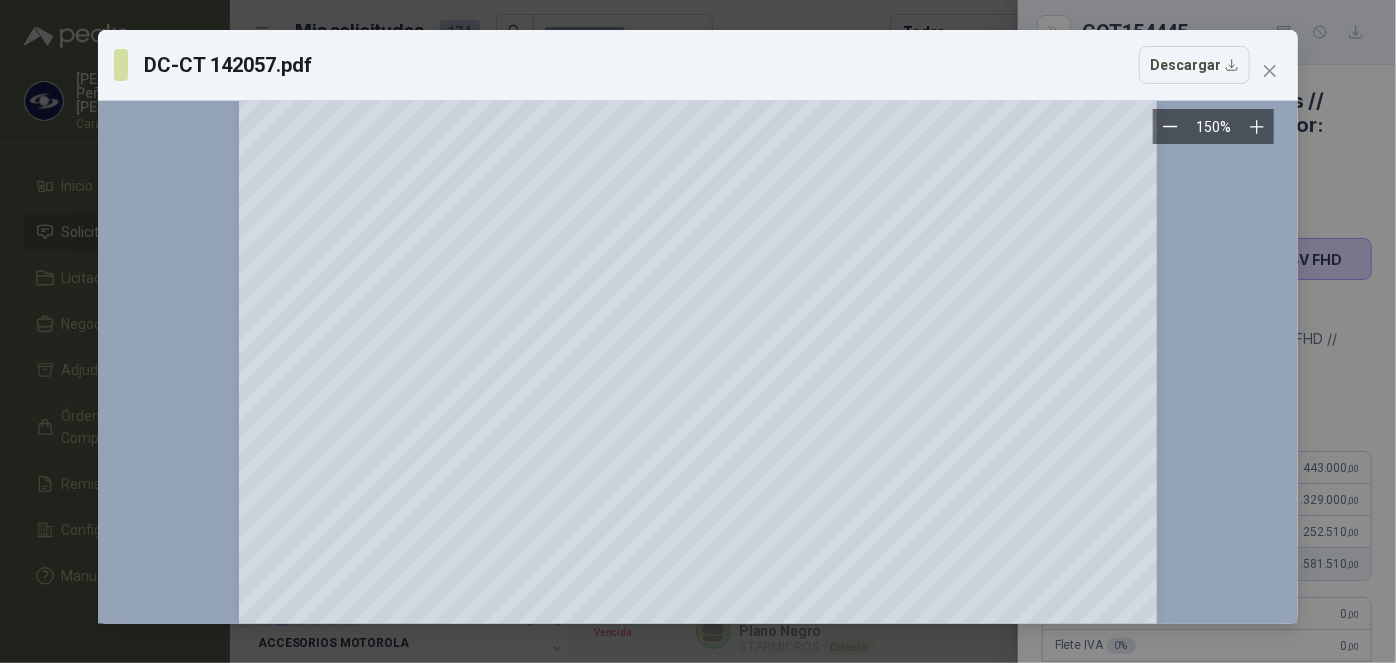 scroll, scrollTop: 272, scrollLeft: 0, axis: vertical 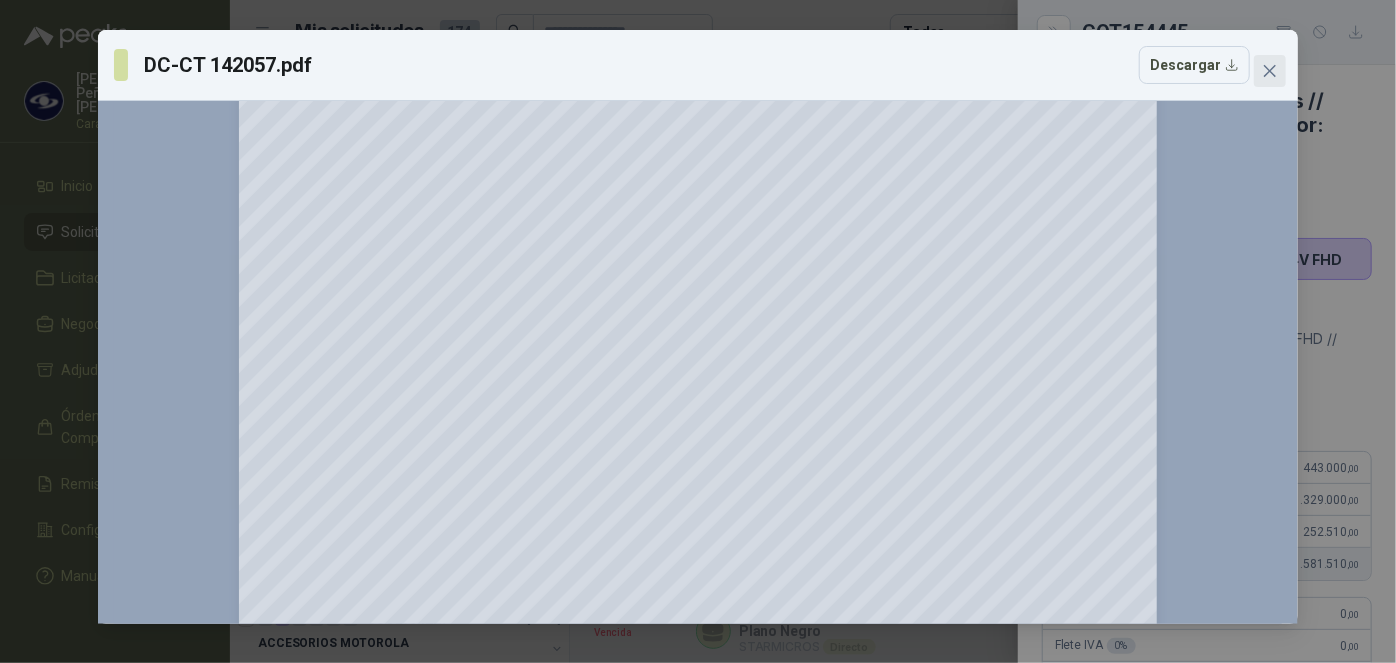 click 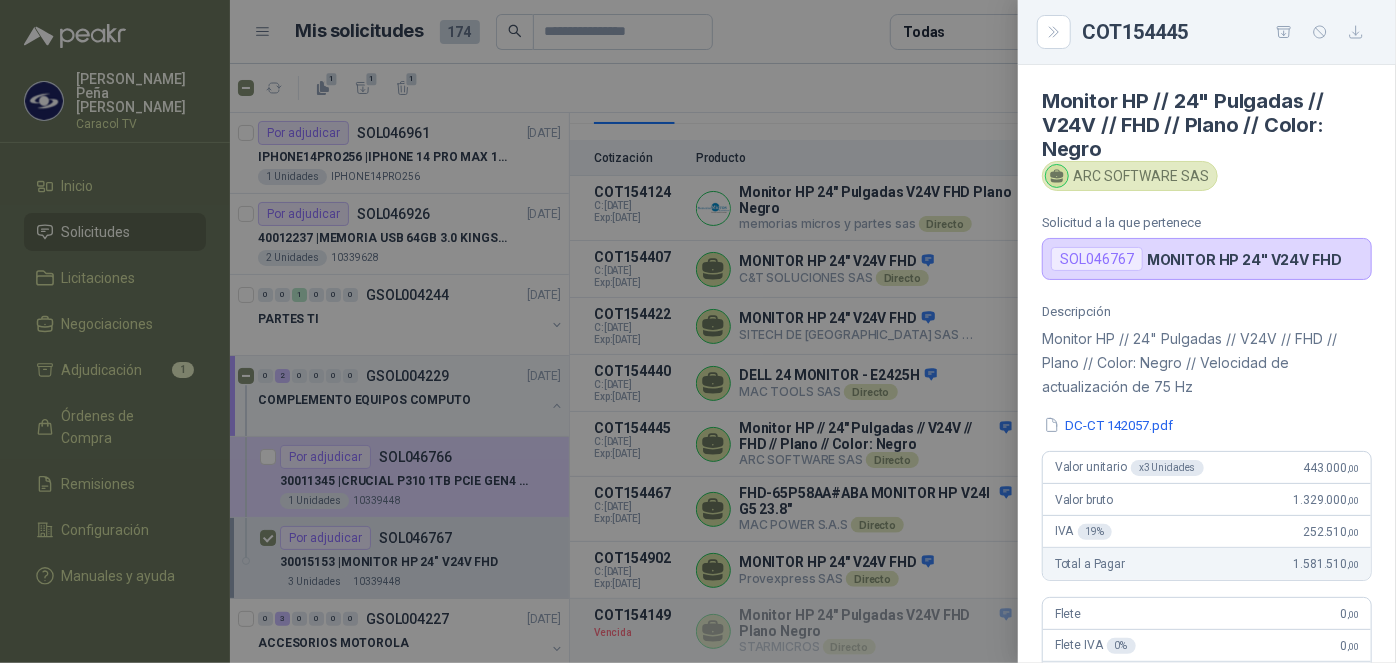 click at bounding box center [698, 331] 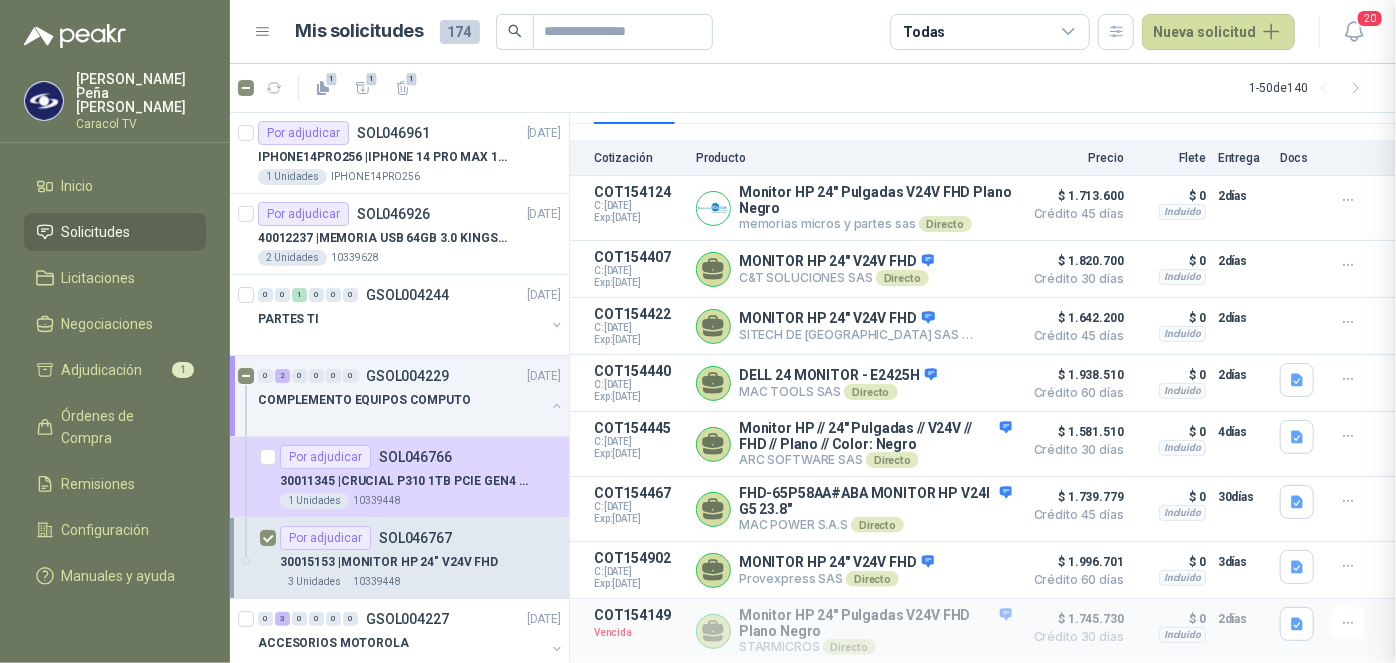 type 